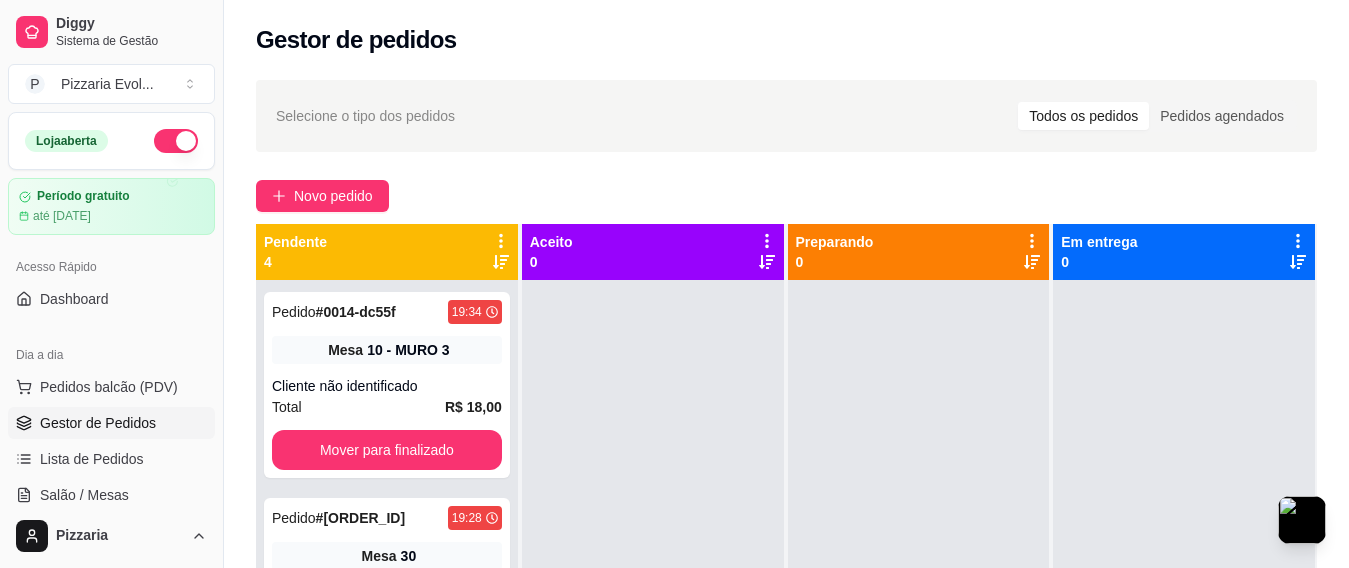 scroll, scrollTop: 305, scrollLeft: 0, axis: vertical 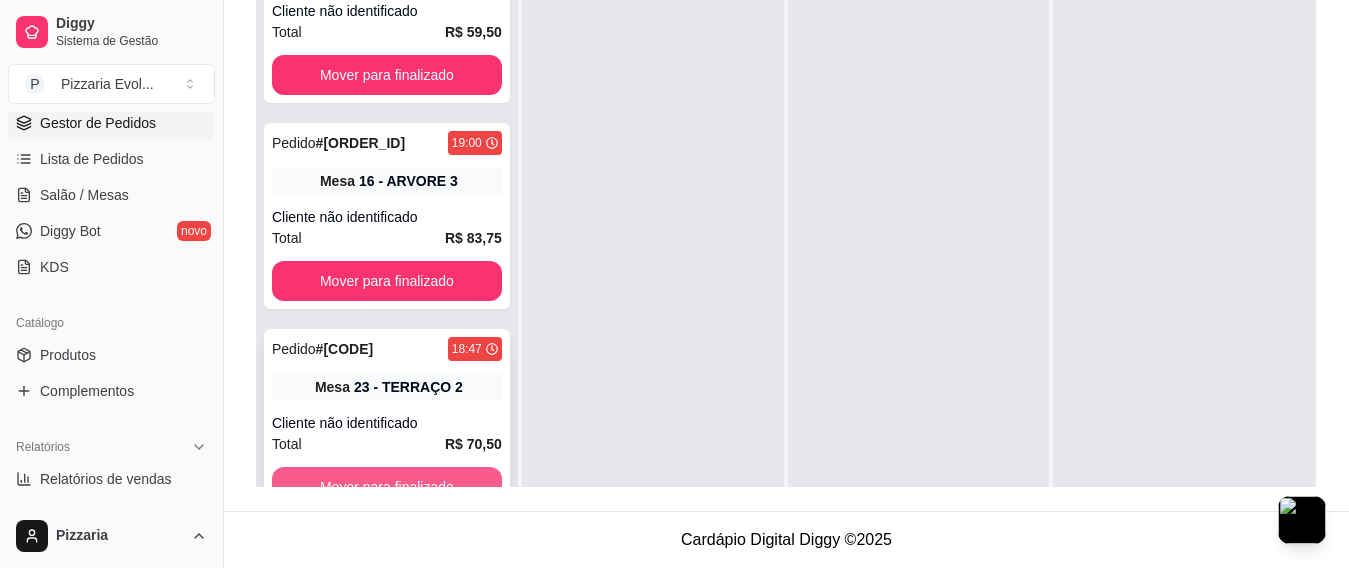 click on "Mover para finalizado" at bounding box center [387, 487] 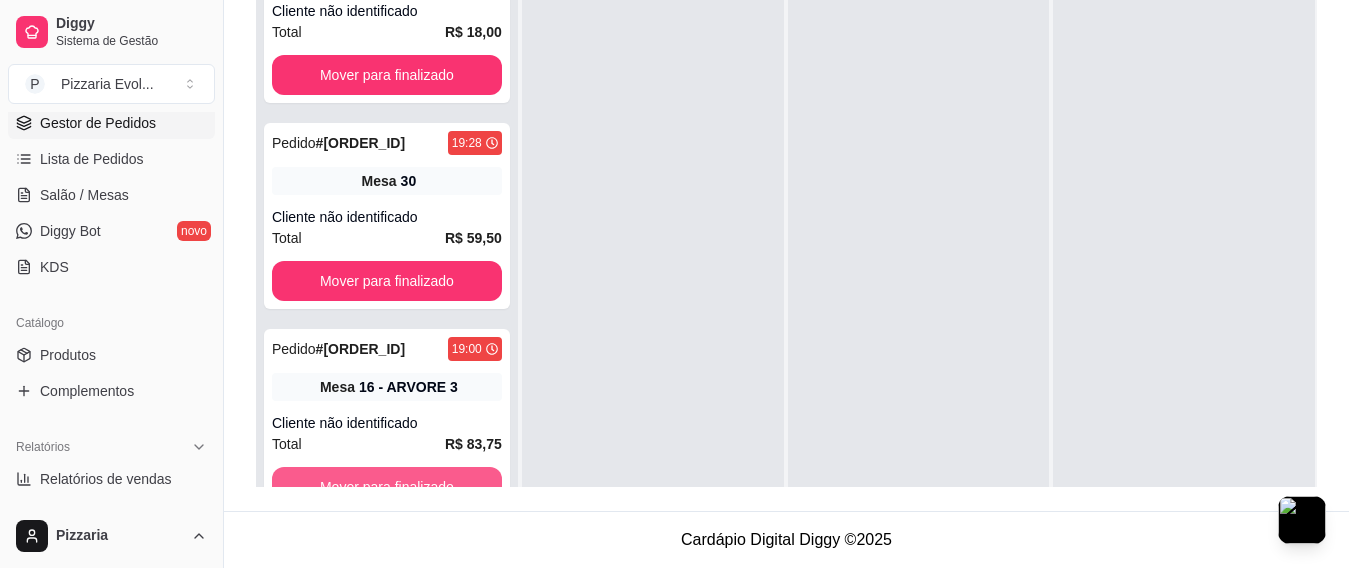 scroll, scrollTop: 70, scrollLeft: 0, axis: vertical 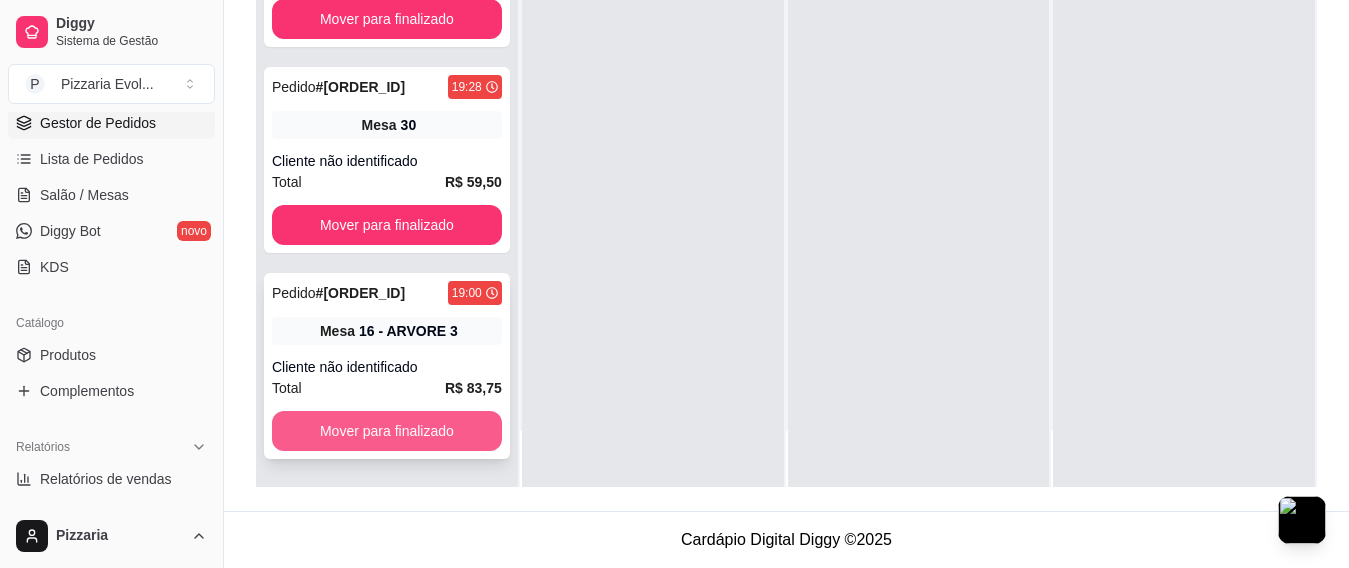 click on "Mover para finalizado" at bounding box center (387, 431) 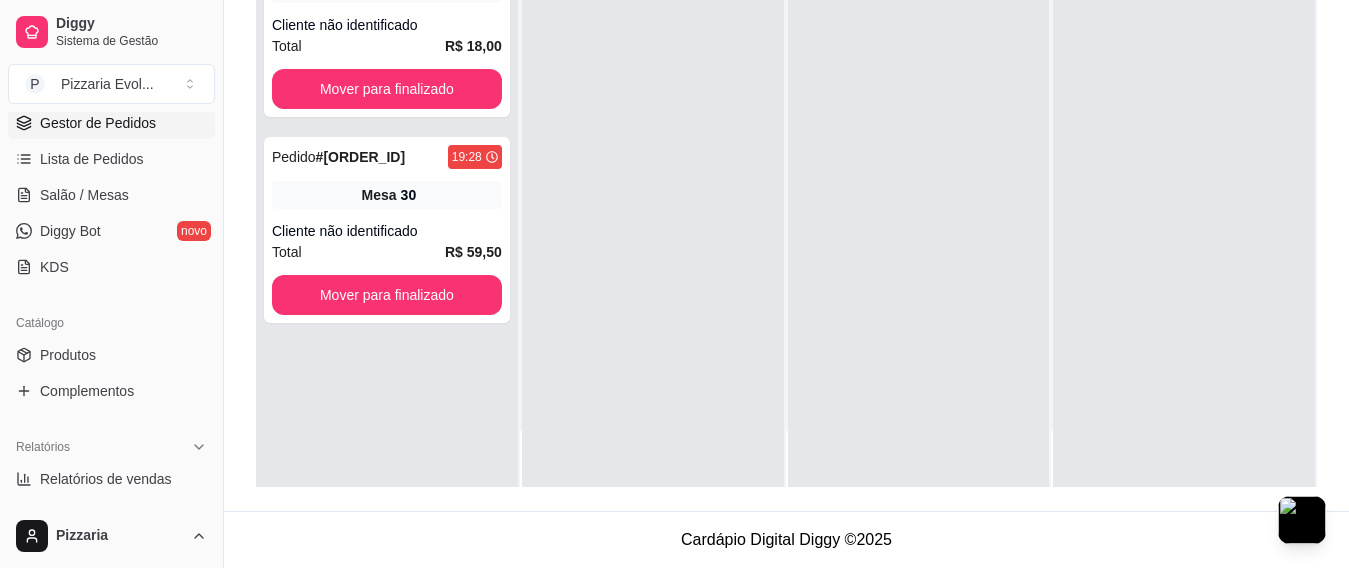 scroll, scrollTop: 0, scrollLeft: 0, axis: both 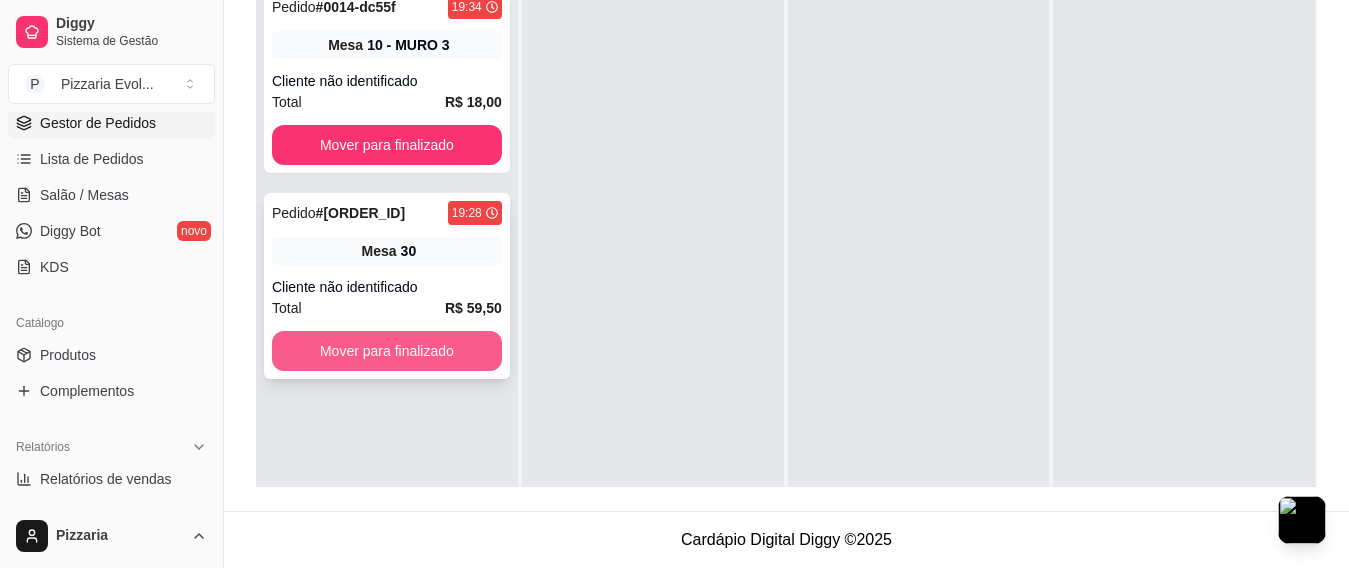 click on "Mover para finalizado" at bounding box center [387, 351] 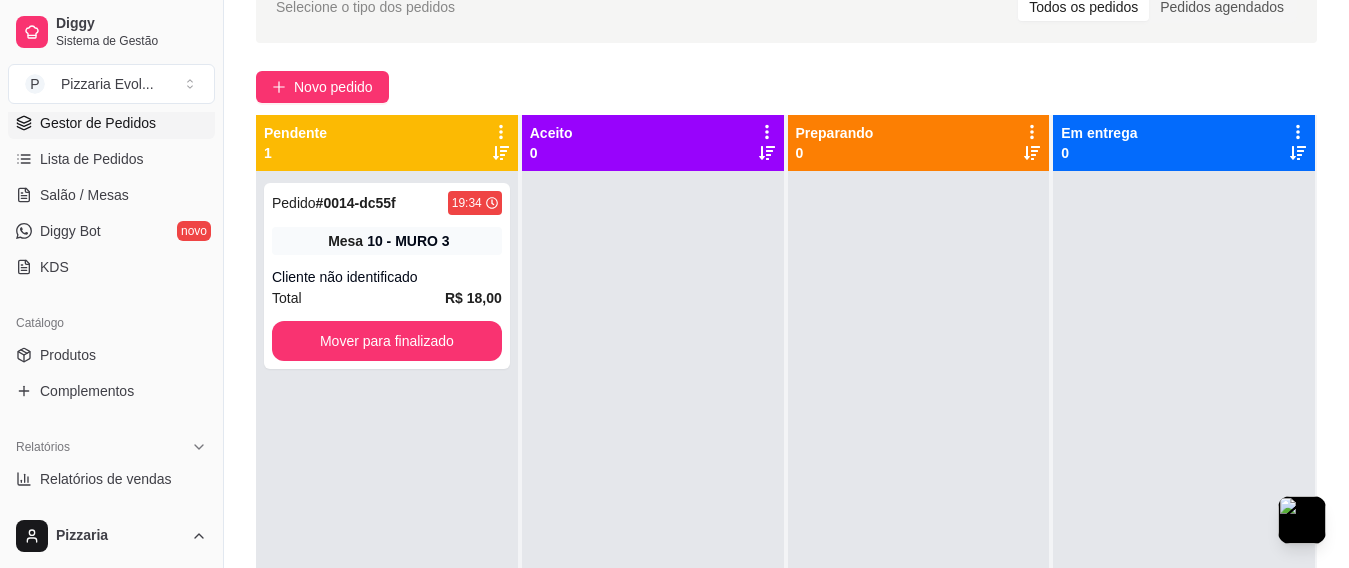 scroll, scrollTop: 105, scrollLeft: 0, axis: vertical 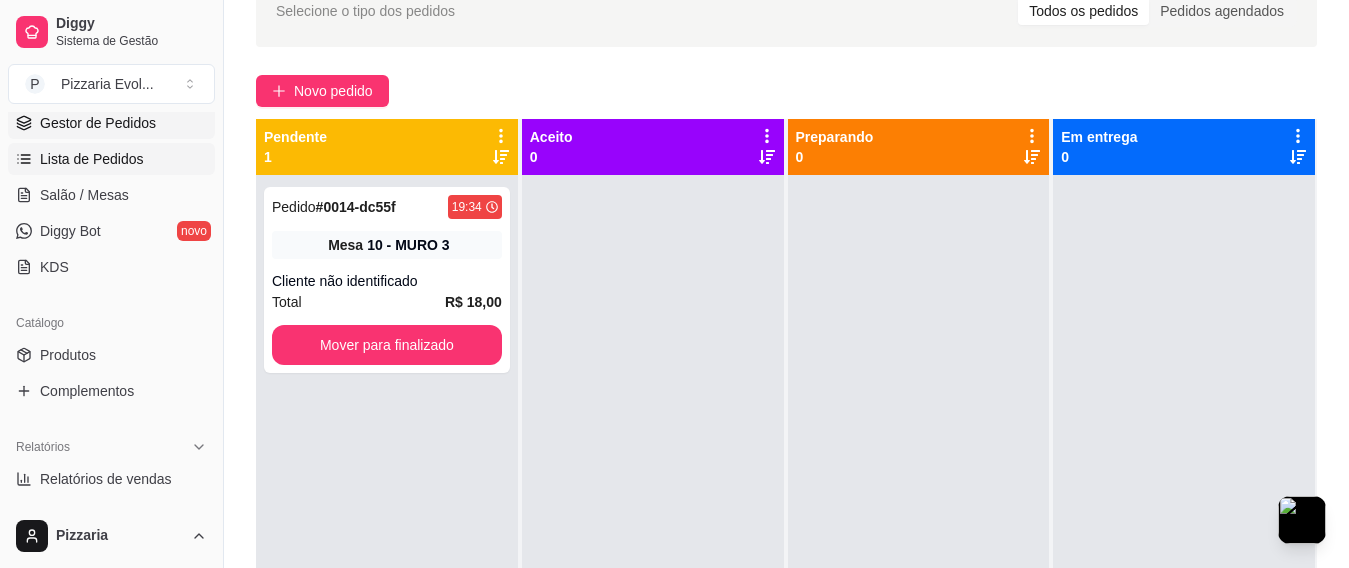 click on "Lista de Pedidos" at bounding box center (92, 159) 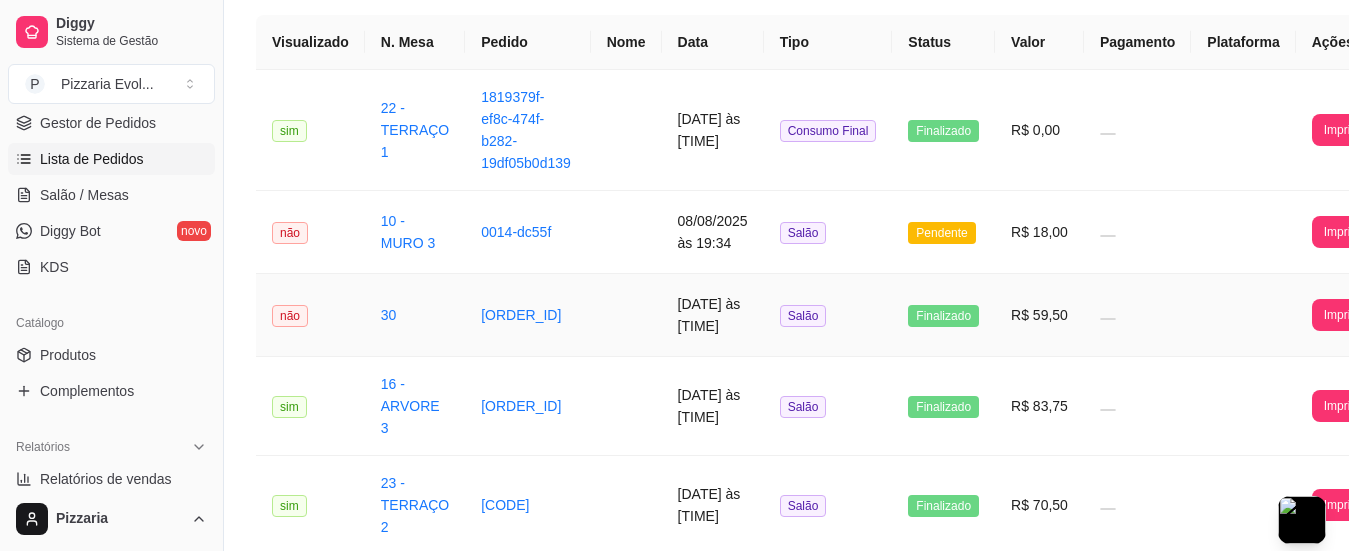 scroll, scrollTop: 200, scrollLeft: 0, axis: vertical 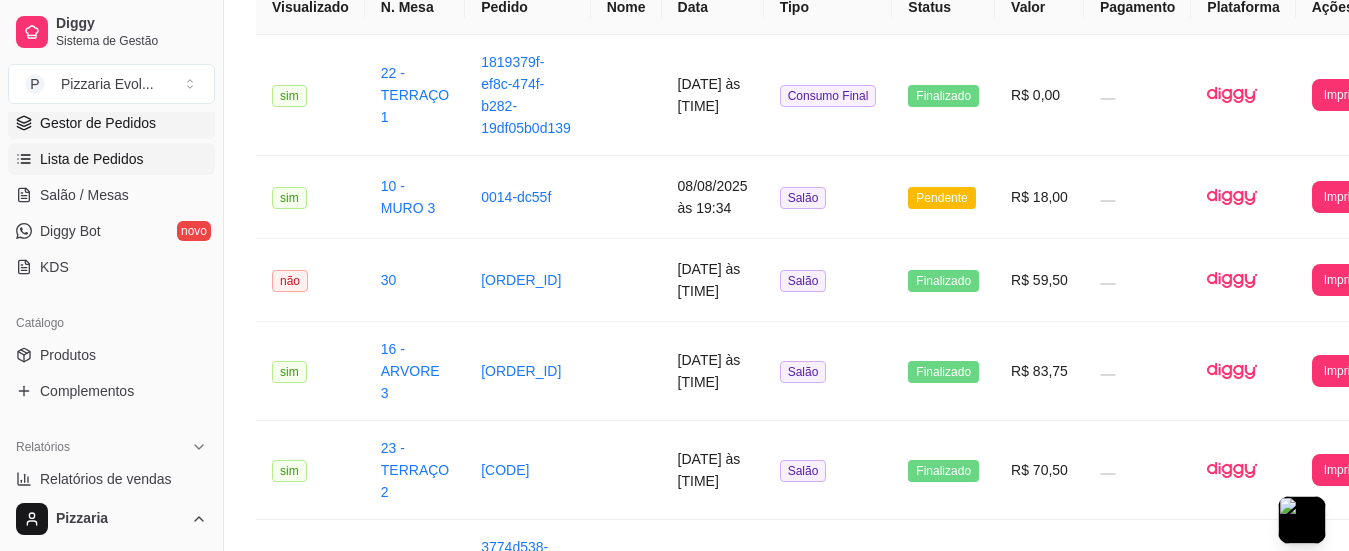 click on "Gestor de Pedidos" at bounding box center (98, 123) 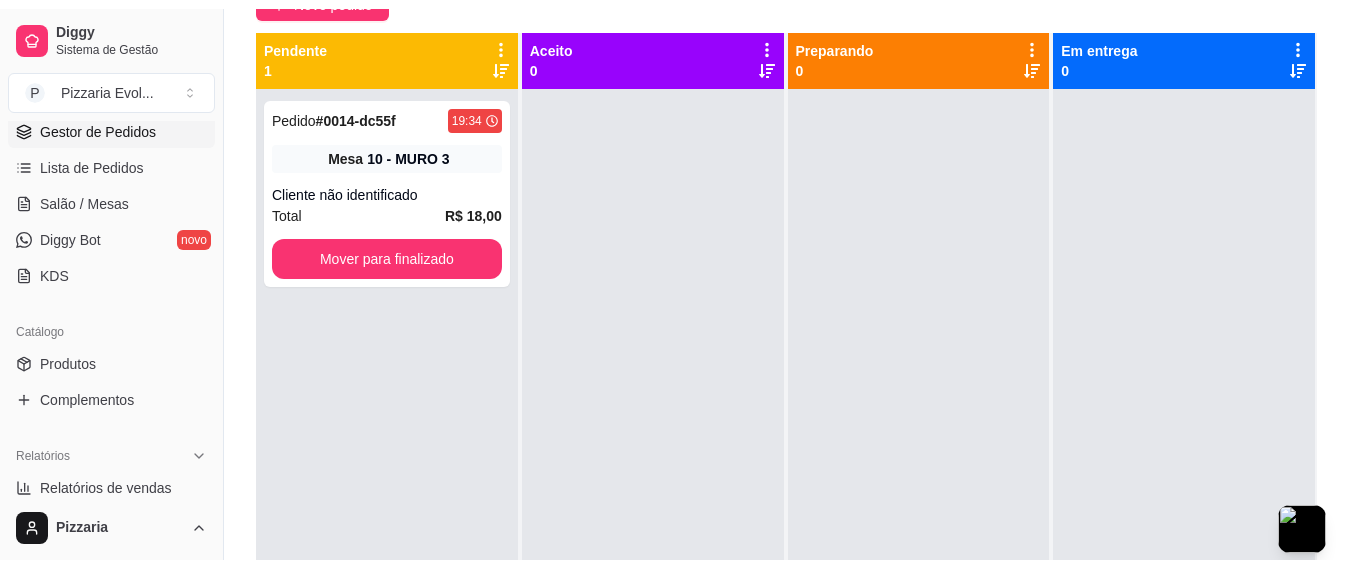 scroll, scrollTop: 0, scrollLeft: 0, axis: both 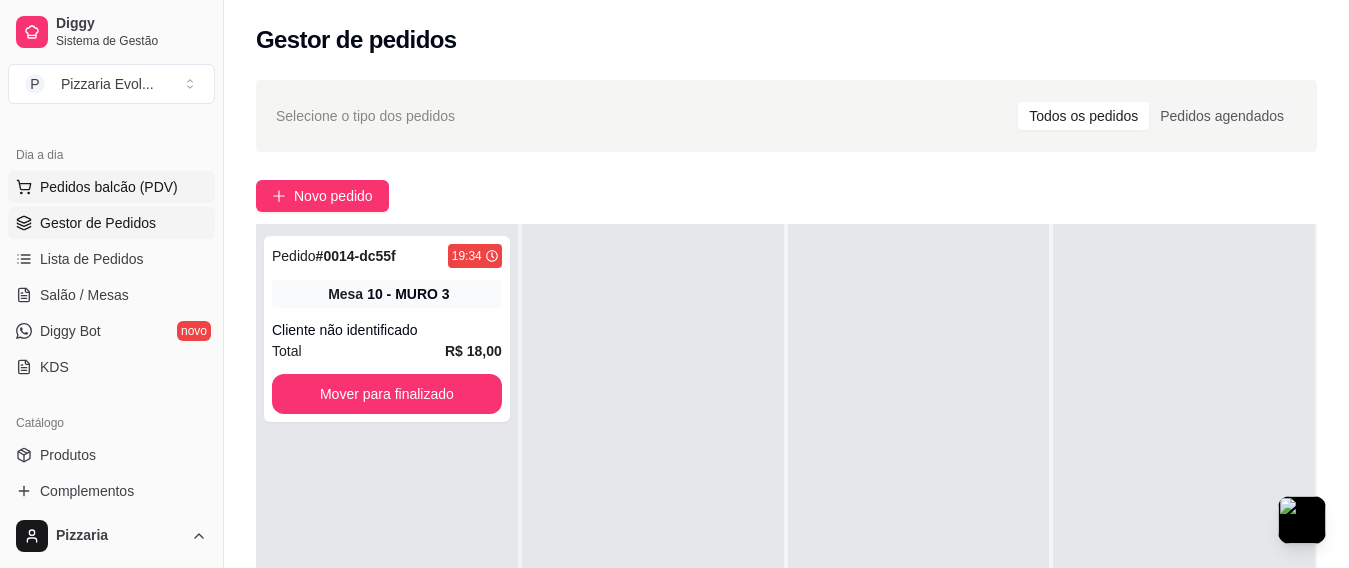 click on "Pedidos balcão (PDV)" at bounding box center (109, 187) 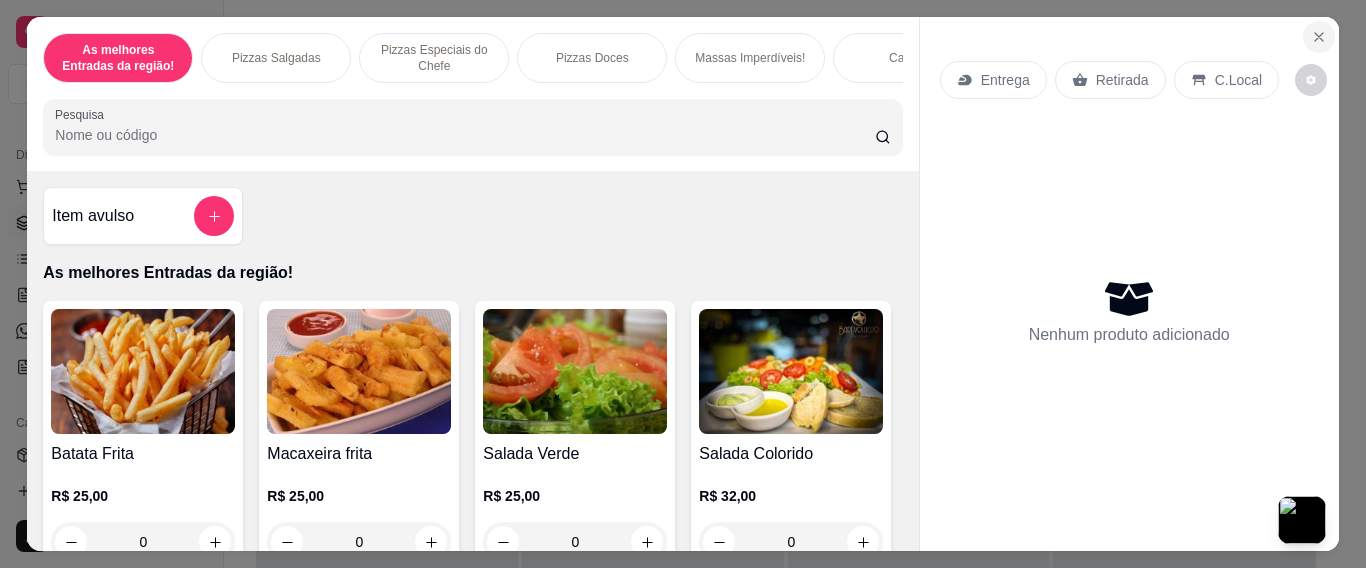 click 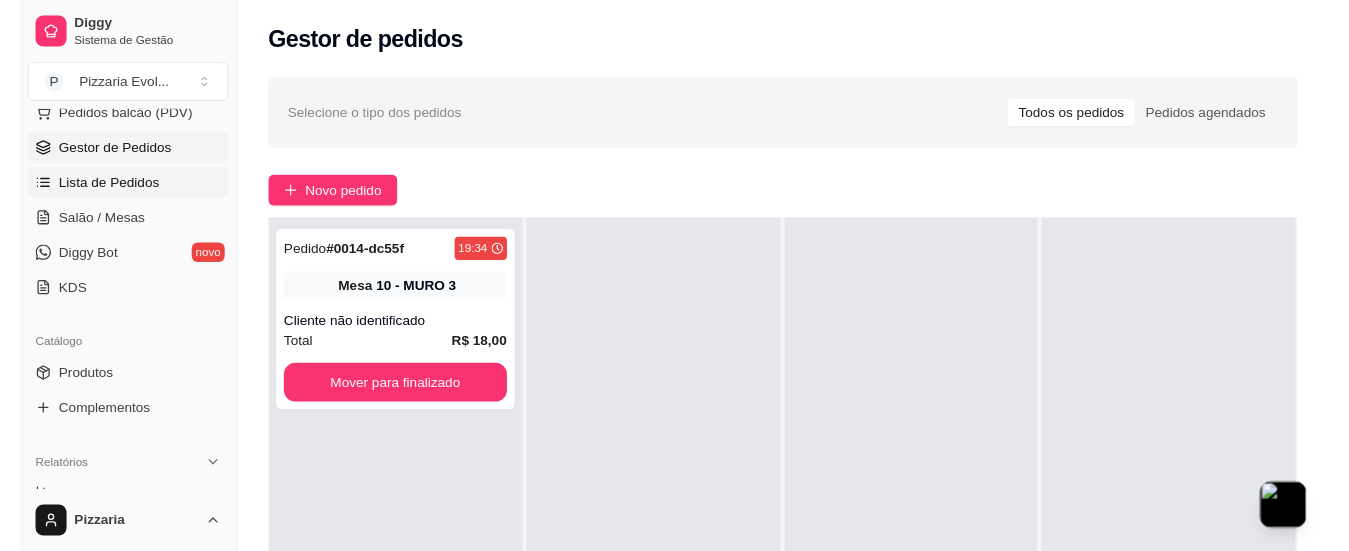 scroll, scrollTop: 171, scrollLeft: 0, axis: vertical 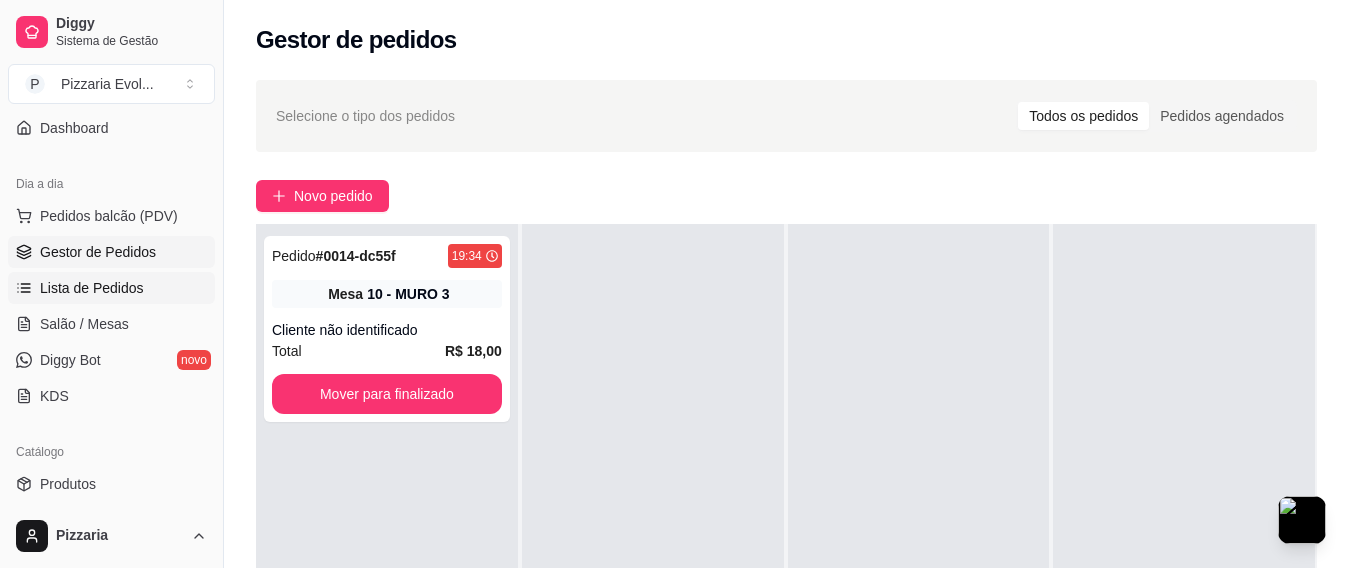 click on "Lista de Pedidos" at bounding box center (92, 288) 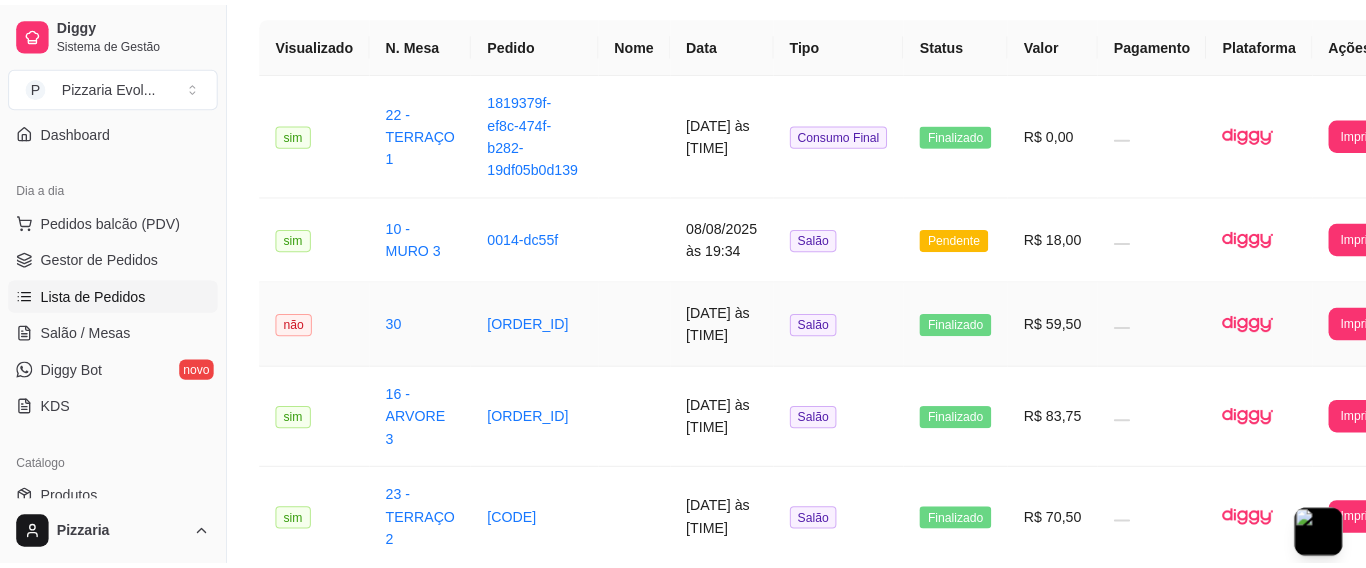 scroll, scrollTop: 200, scrollLeft: 0, axis: vertical 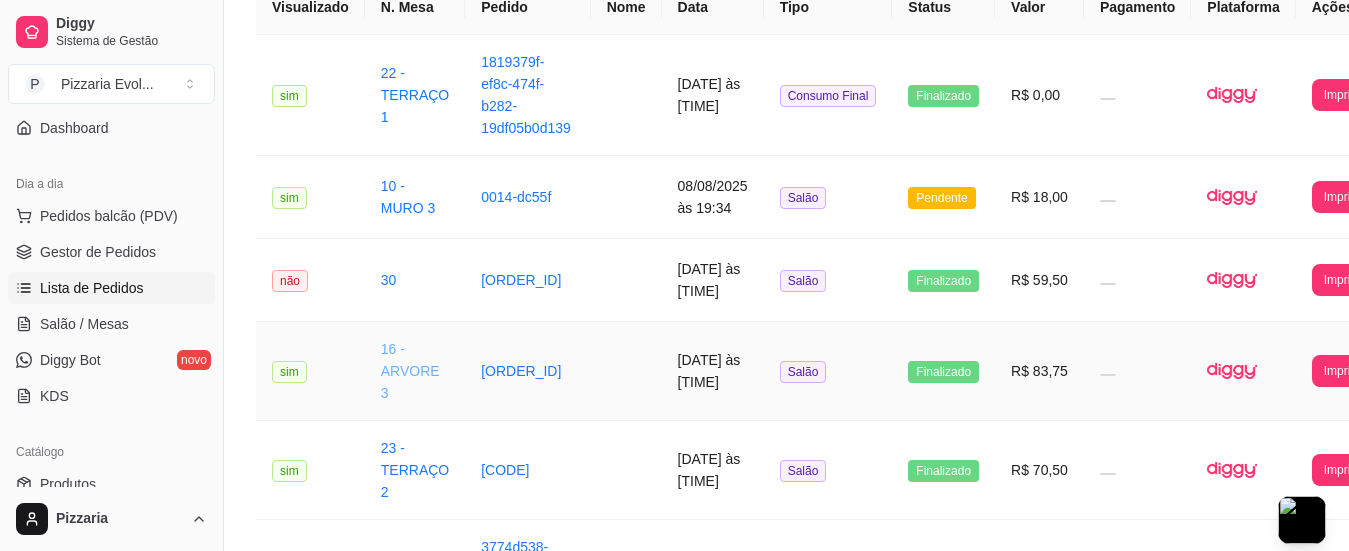 click on "16 -  ARVORE 3" at bounding box center (410, 371) 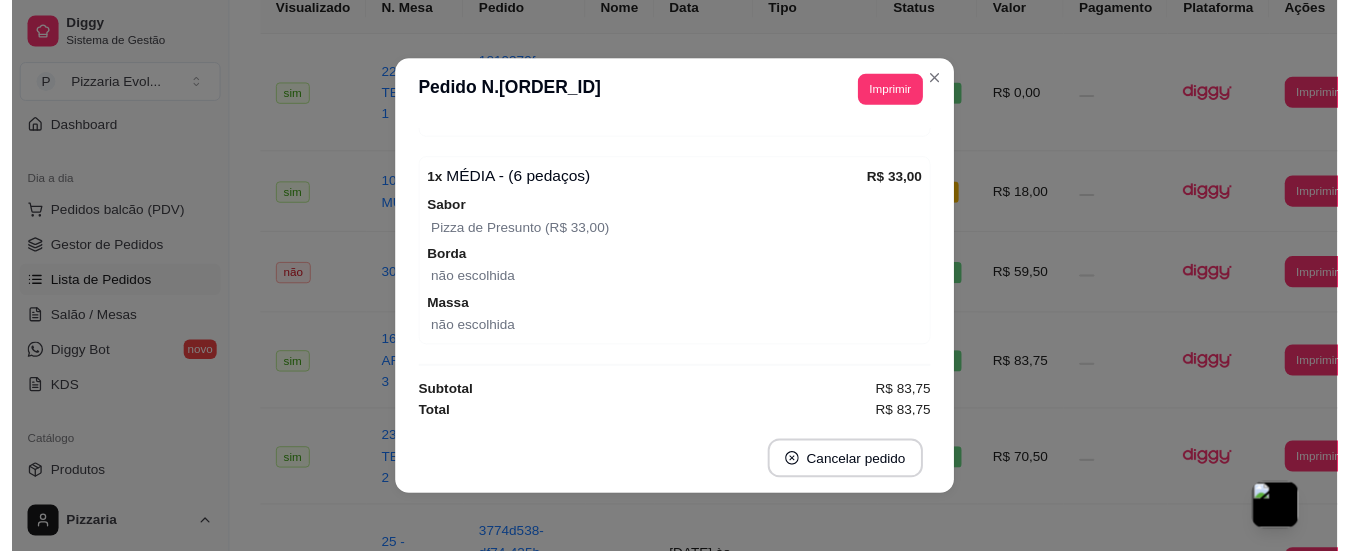 scroll, scrollTop: 437, scrollLeft: 0, axis: vertical 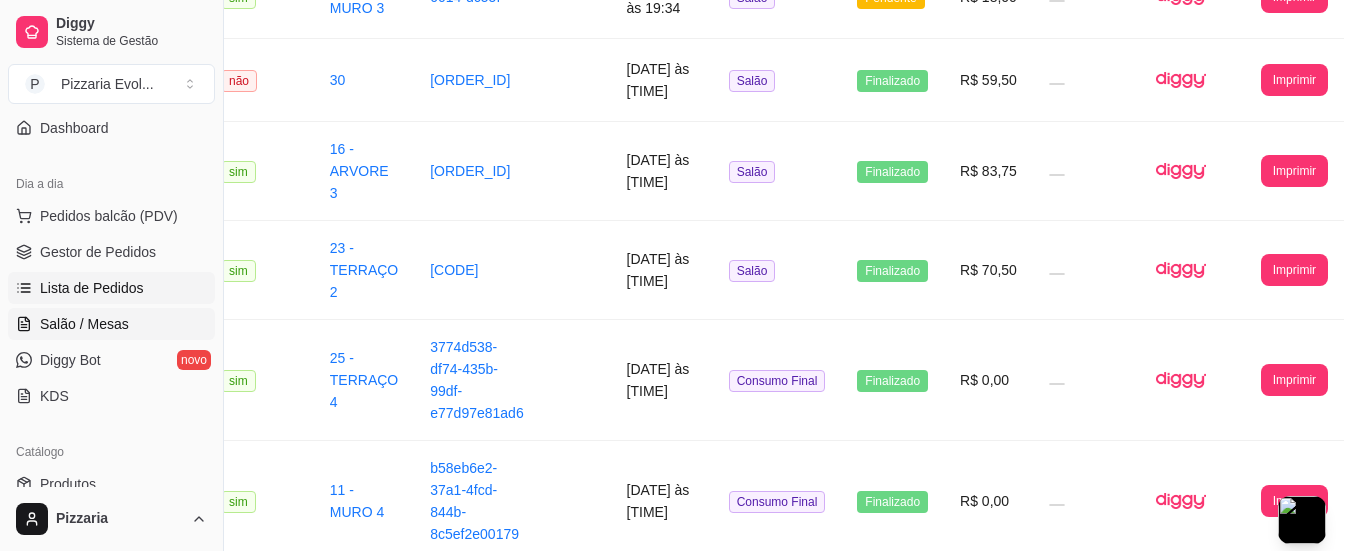 click on "Salão / Mesas" at bounding box center [84, 324] 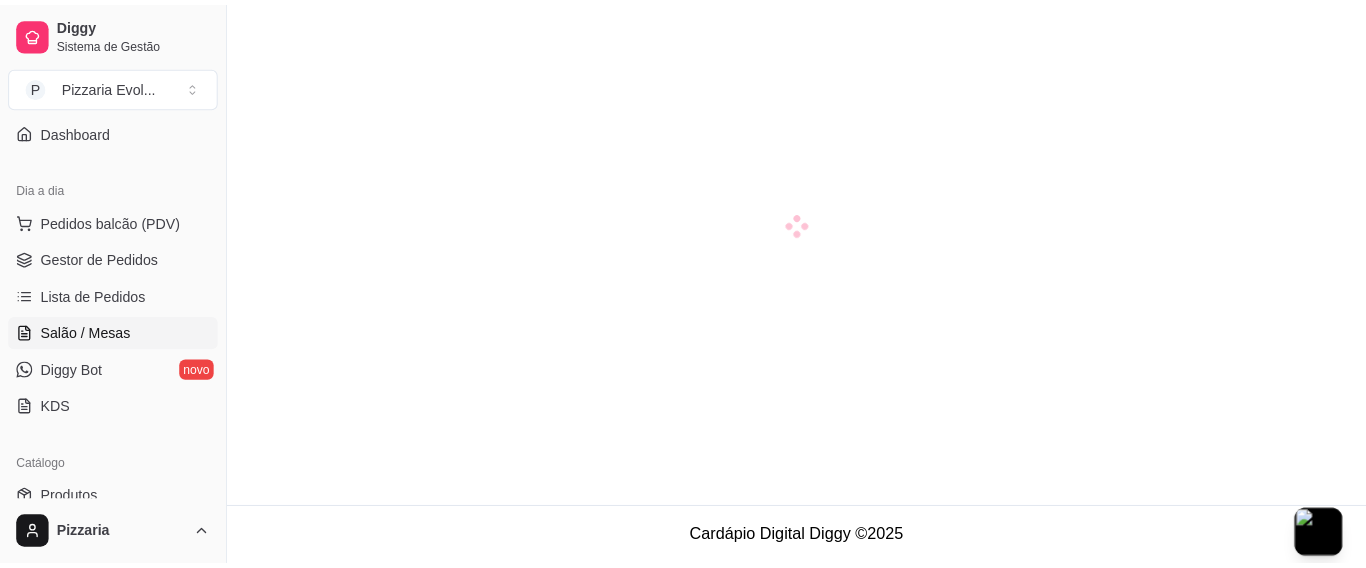 scroll, scrollTop: 0, scrollLeft: 0, axis: both 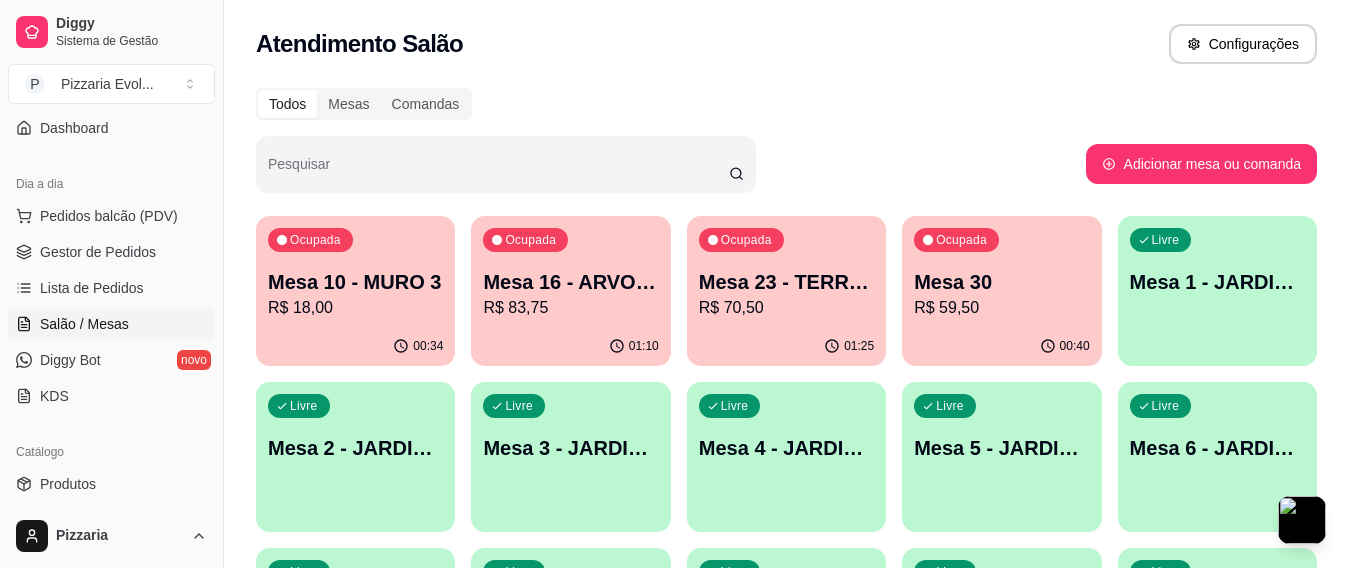 click on "Mesa 16 -  ARVORE 3" at bounding box center [570, 282] 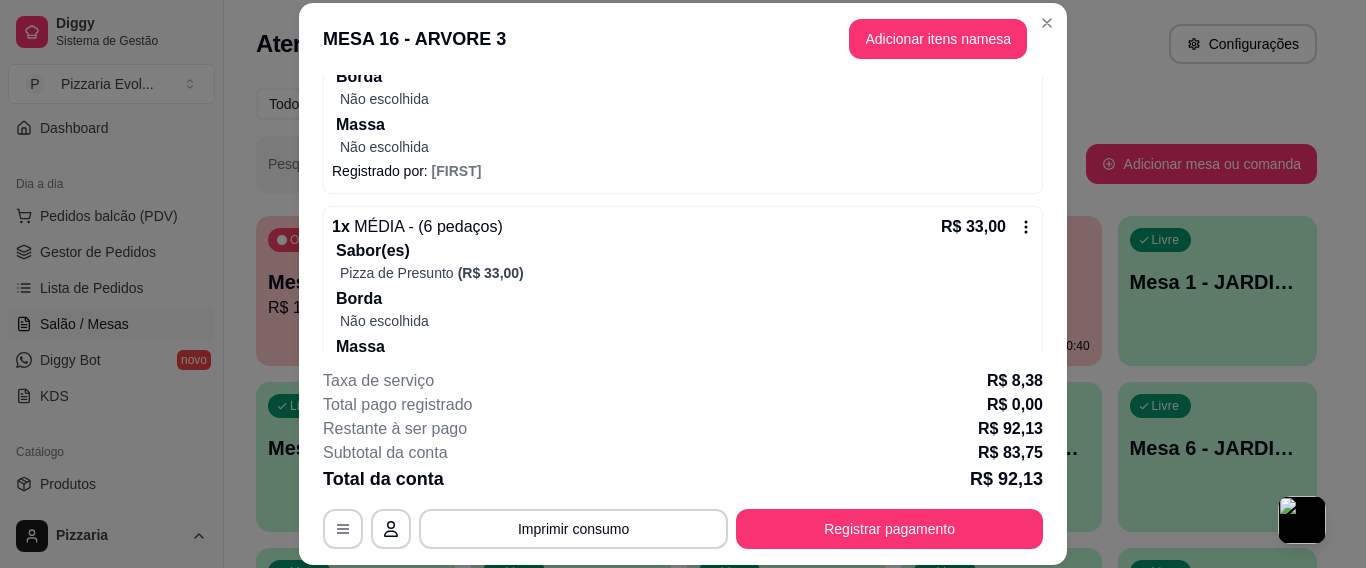 scroll, scrollTop: 371, scrollLeft: 0, axis: vertical 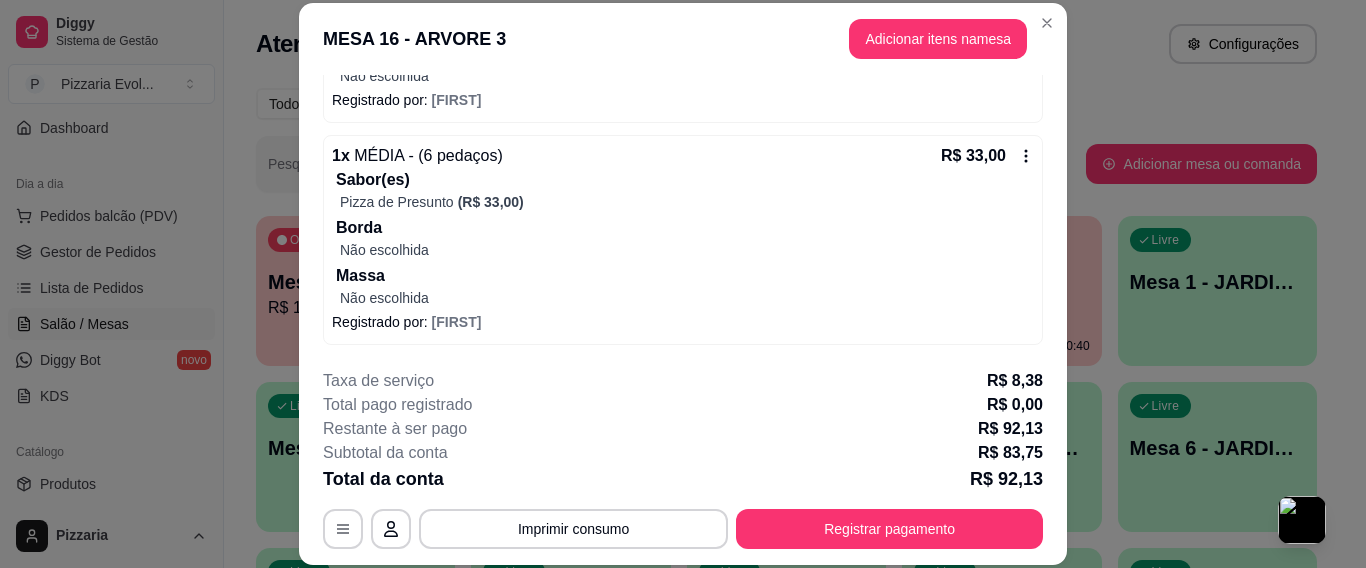click on "1 x   MÉDIA - (6 pedaços) R$ 33,00 Sabor(es) Pizza de Presunto  (R$ 33,00) Borda Não escolhida Massa Não escolhida Registrado por:   [FIRST]" at bounding box center (683, 240) 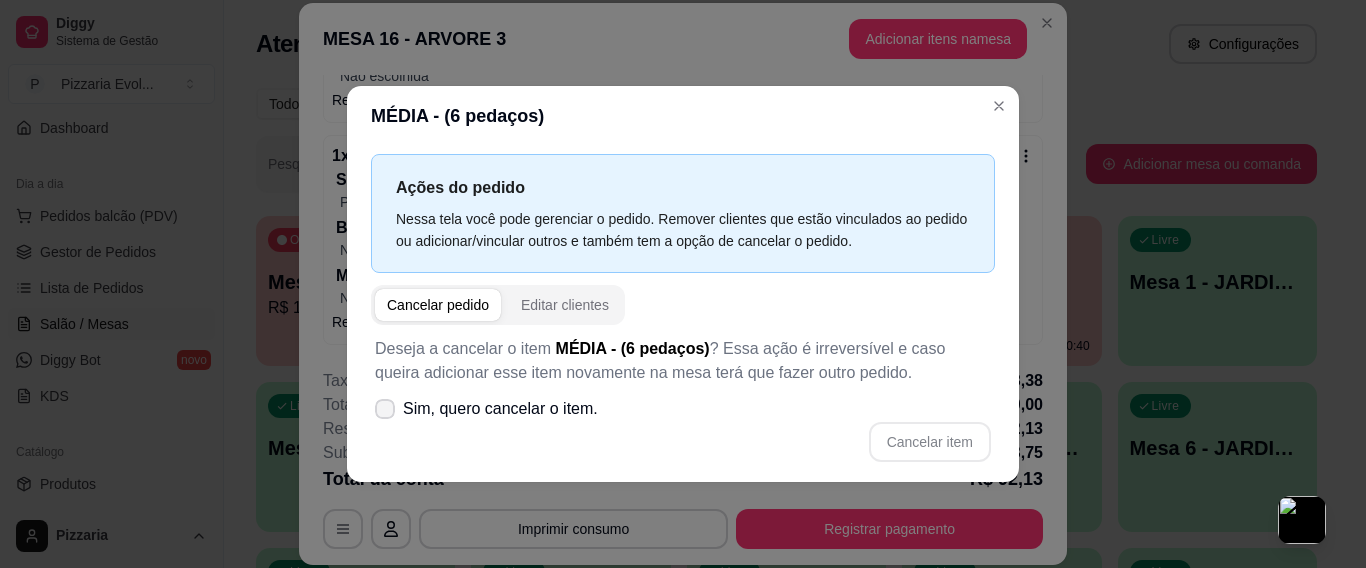click 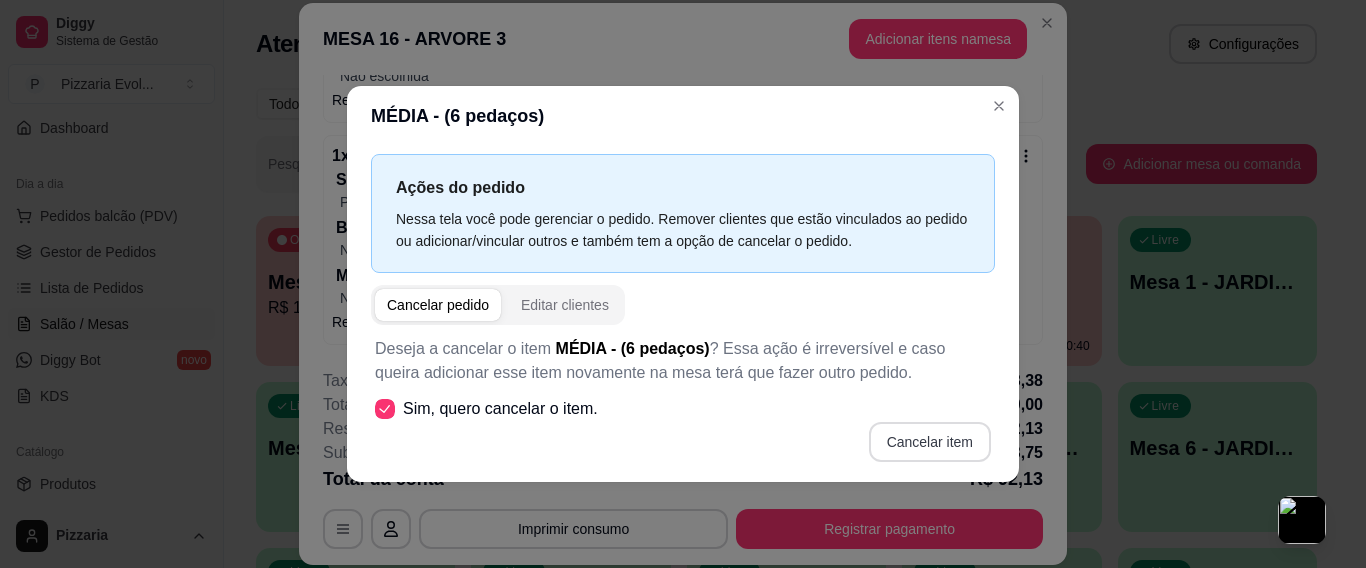 click on "Cancelar item" at bounding box center (930, 442) 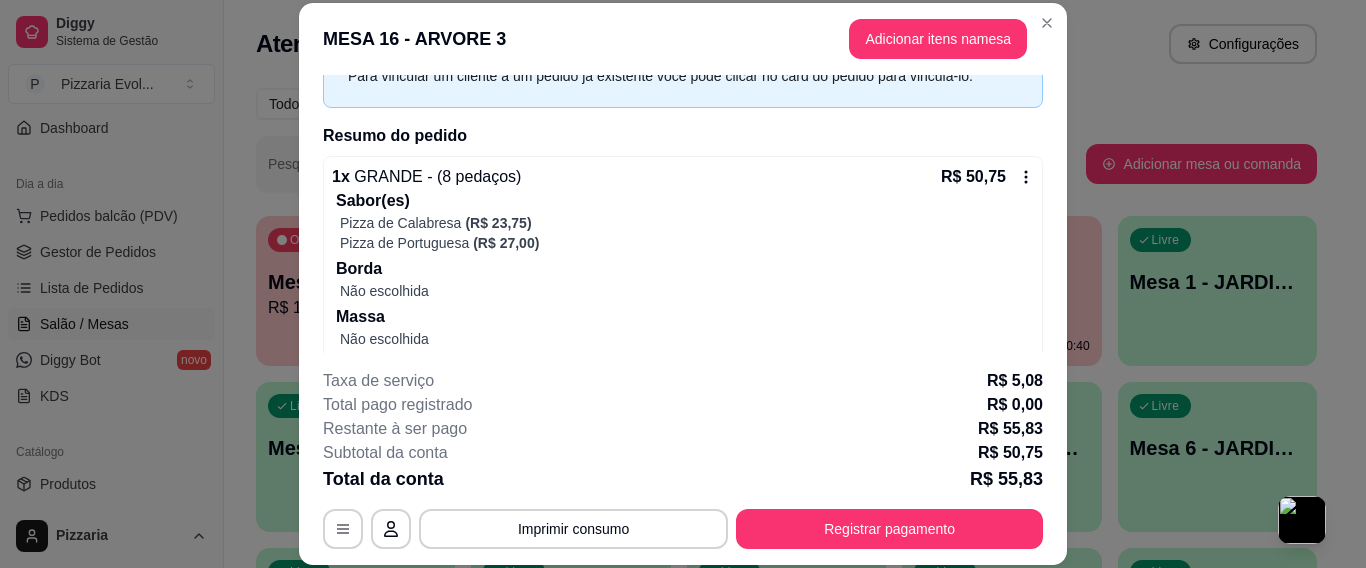 scroll, scrollTop: 71, scrollLeft: 0, axis: vertical 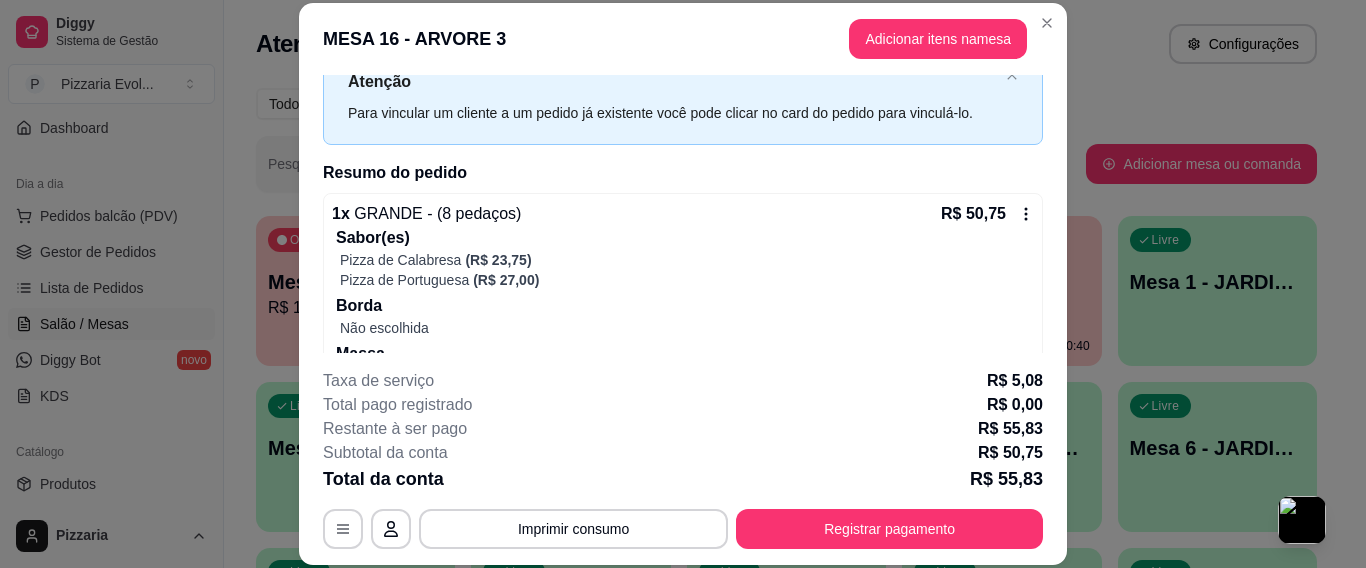 click 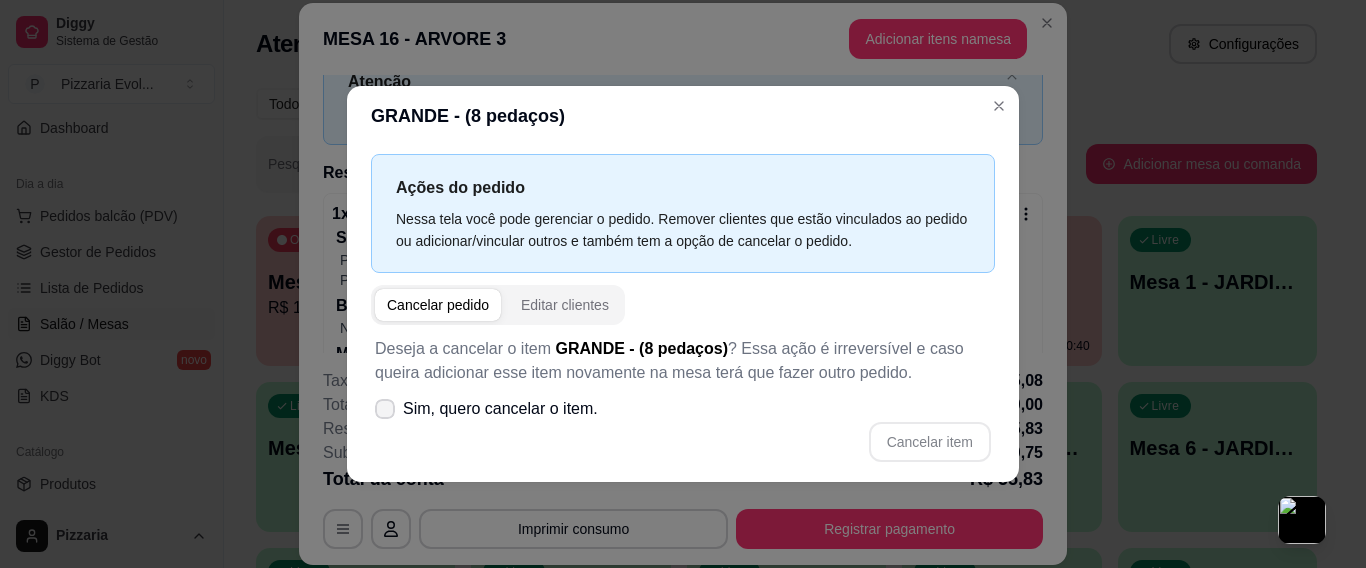 click 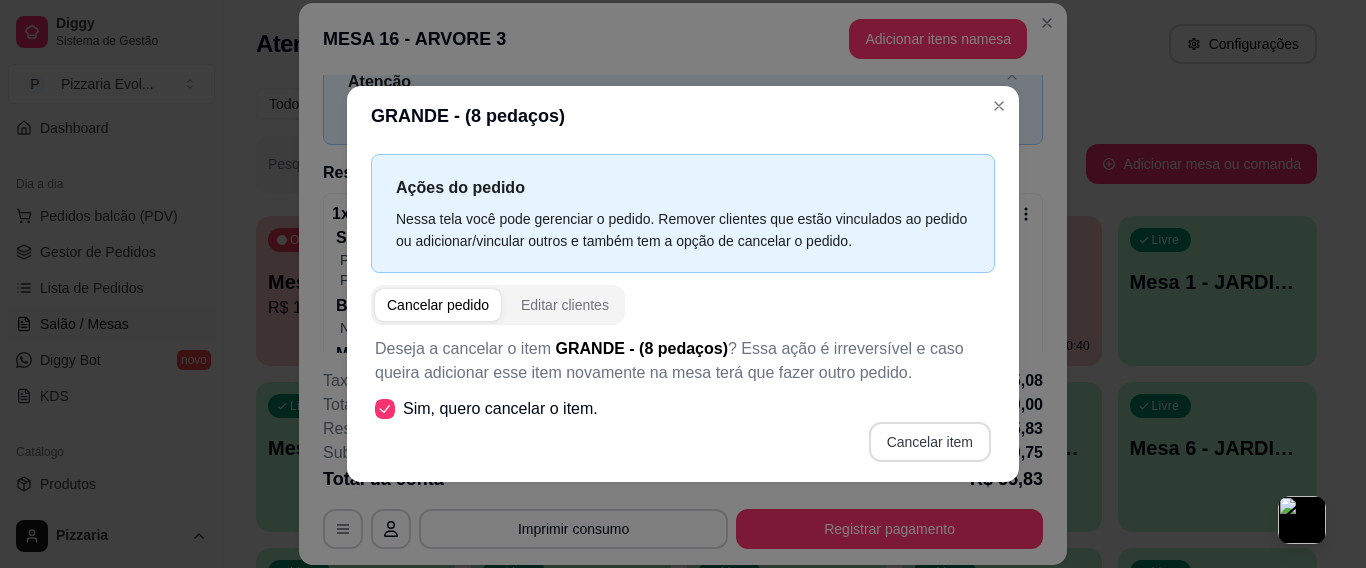 click on "Cancelar item" at bounding box center [930, 442] 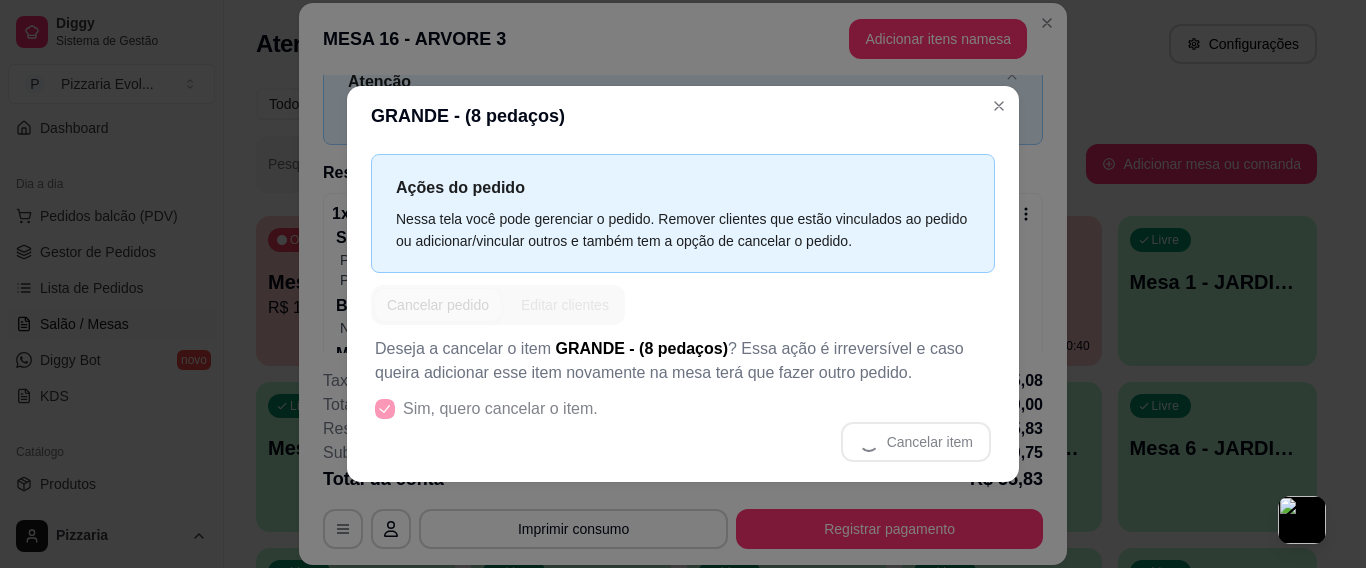 scroll, scrollTop: 0, scrollLeft: 0, axis: both 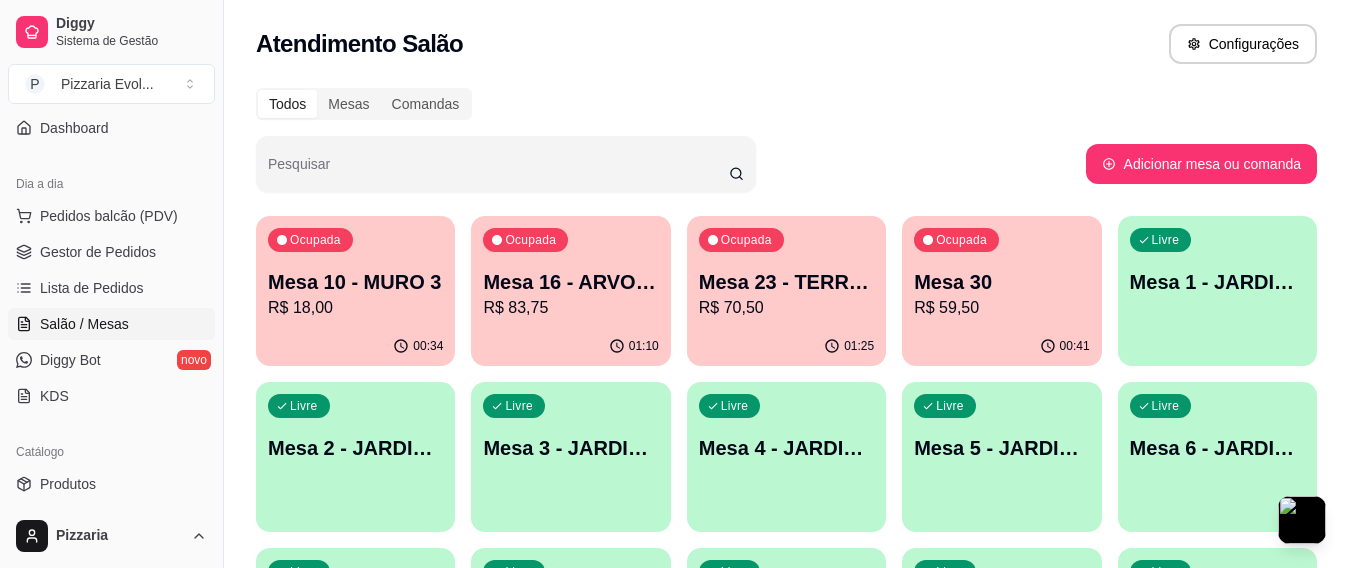 click on "Mesa 16 -  ARVORE 3" at bounding box center (570, 282) 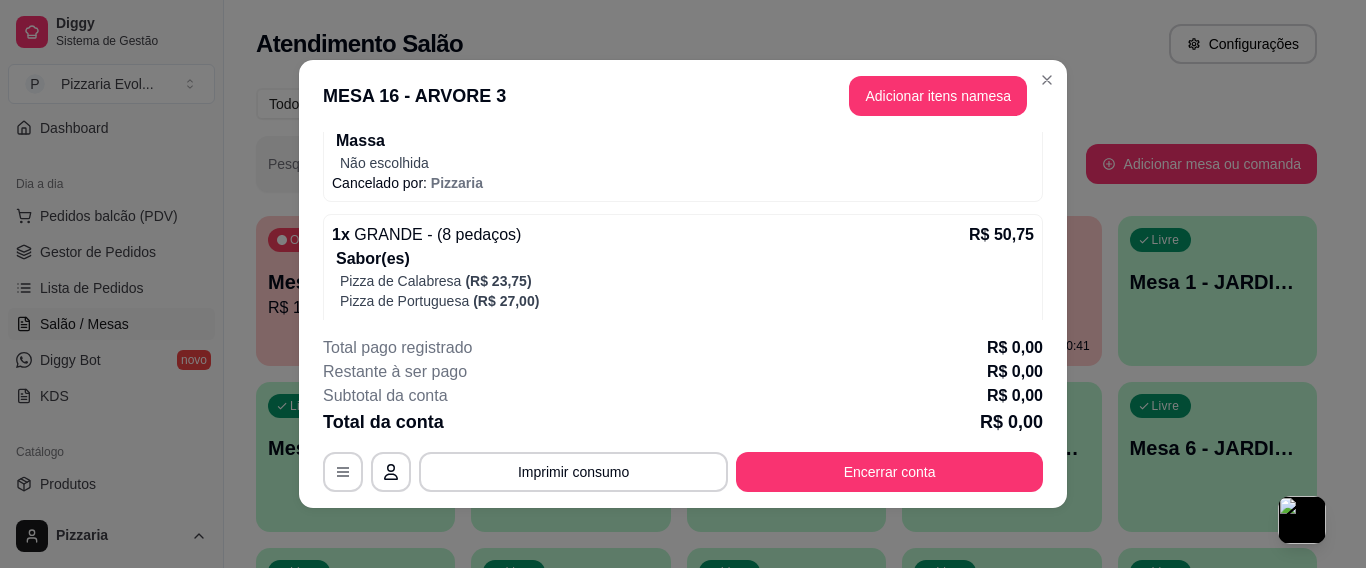 scroll, scrollTop: 300, scrollLeft: 0, axis: vertical 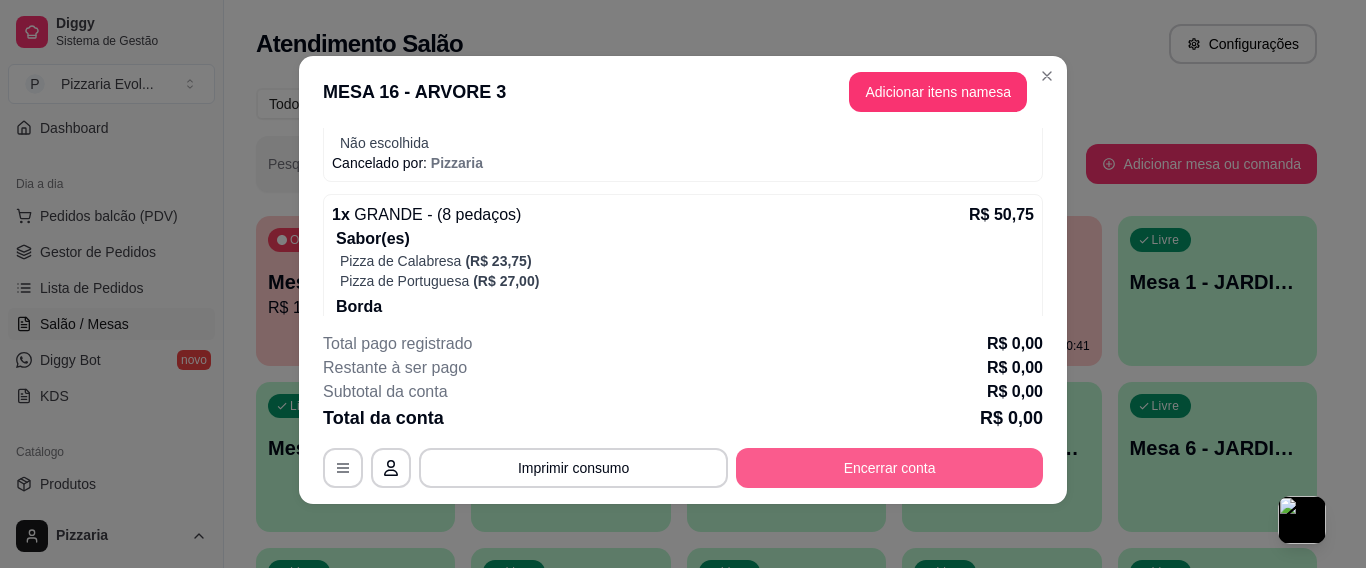 click on "Encerrar conta" at bounding box center [889, 468] 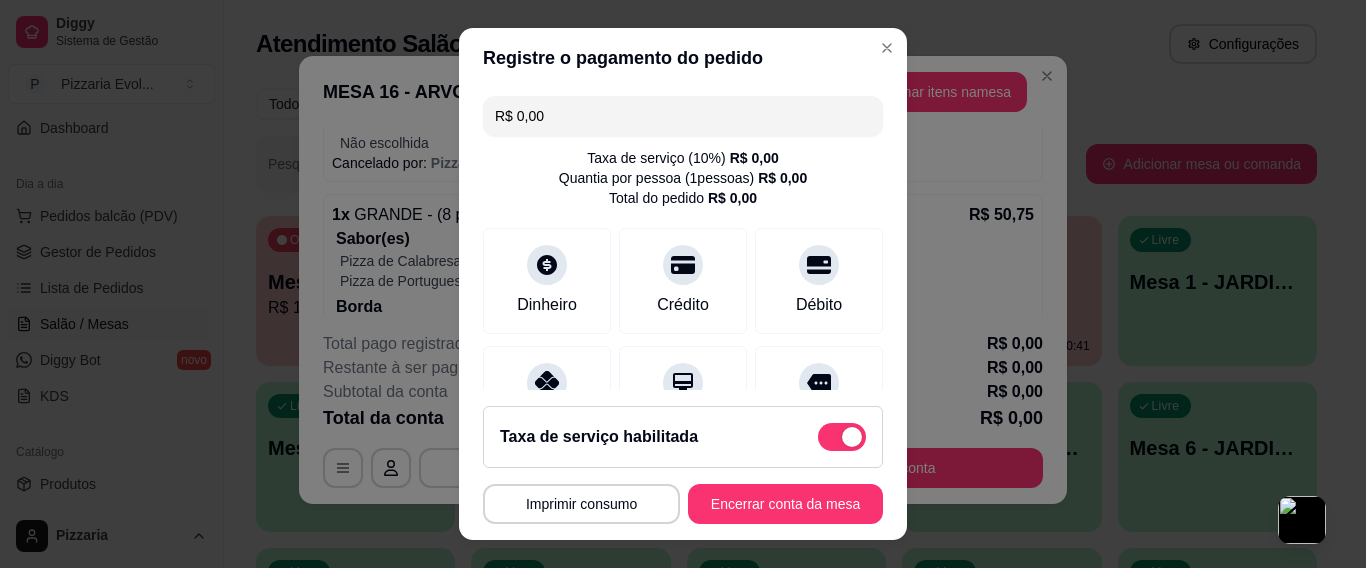 scroll, scrollTop: 36, scrollLeft: 0, axis: vertical 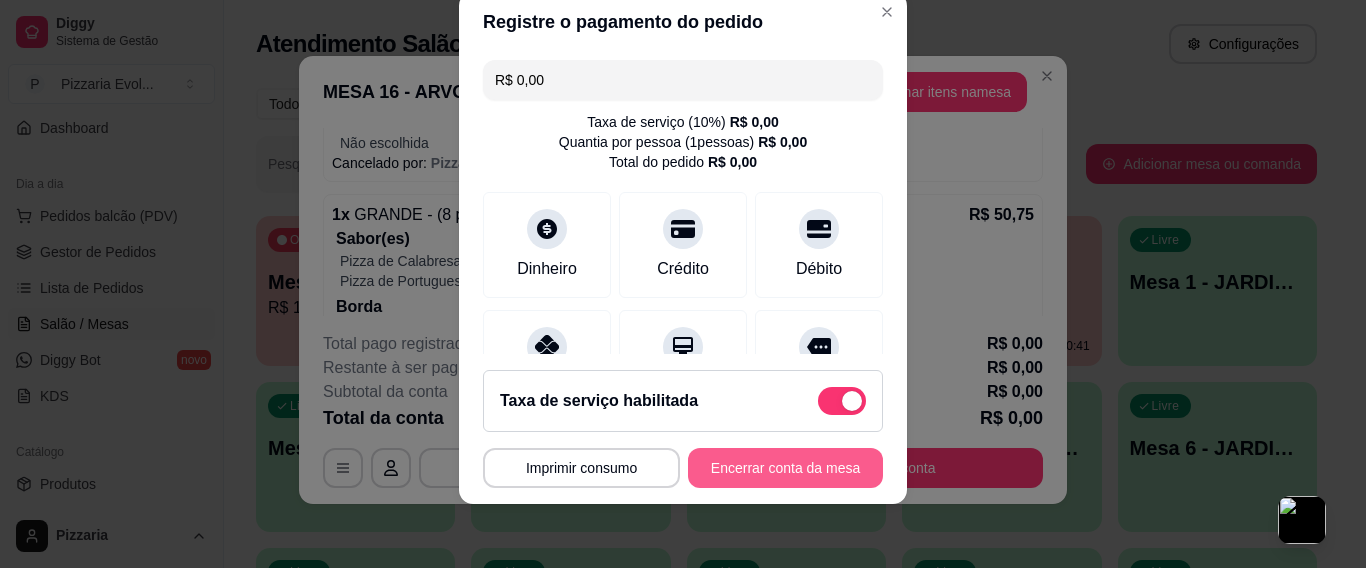 click on "Encerrar conta da mesa" at bounding box center [785, 468] 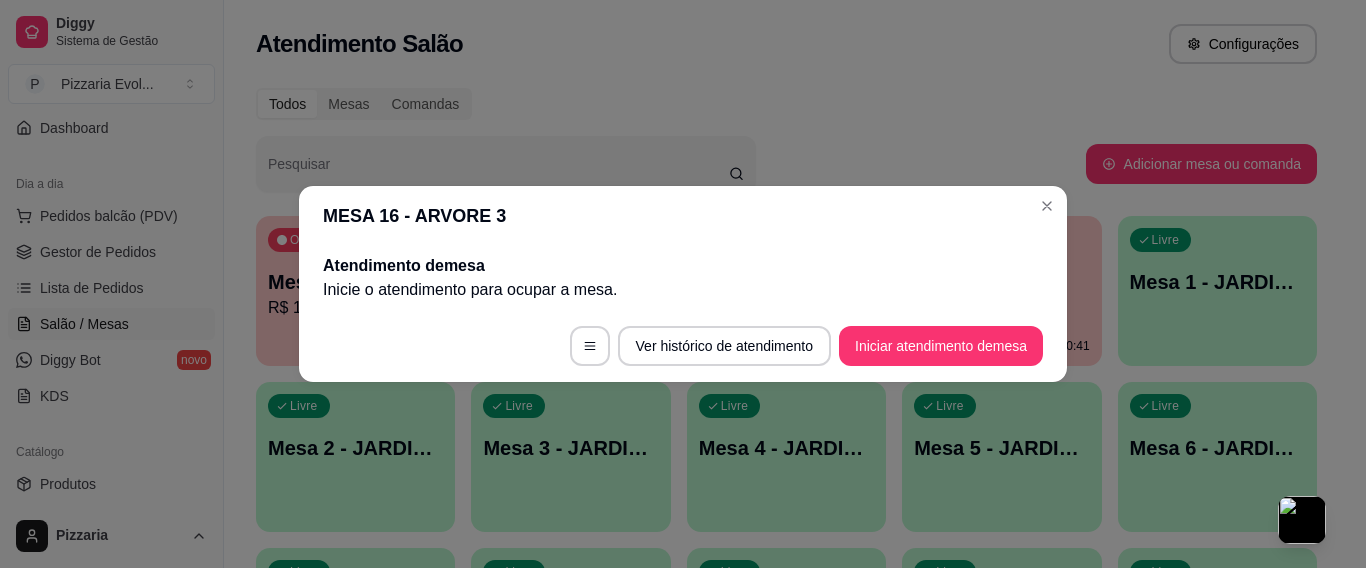scroll, scrollTop: 0, scrollLeft: 0, axis: both 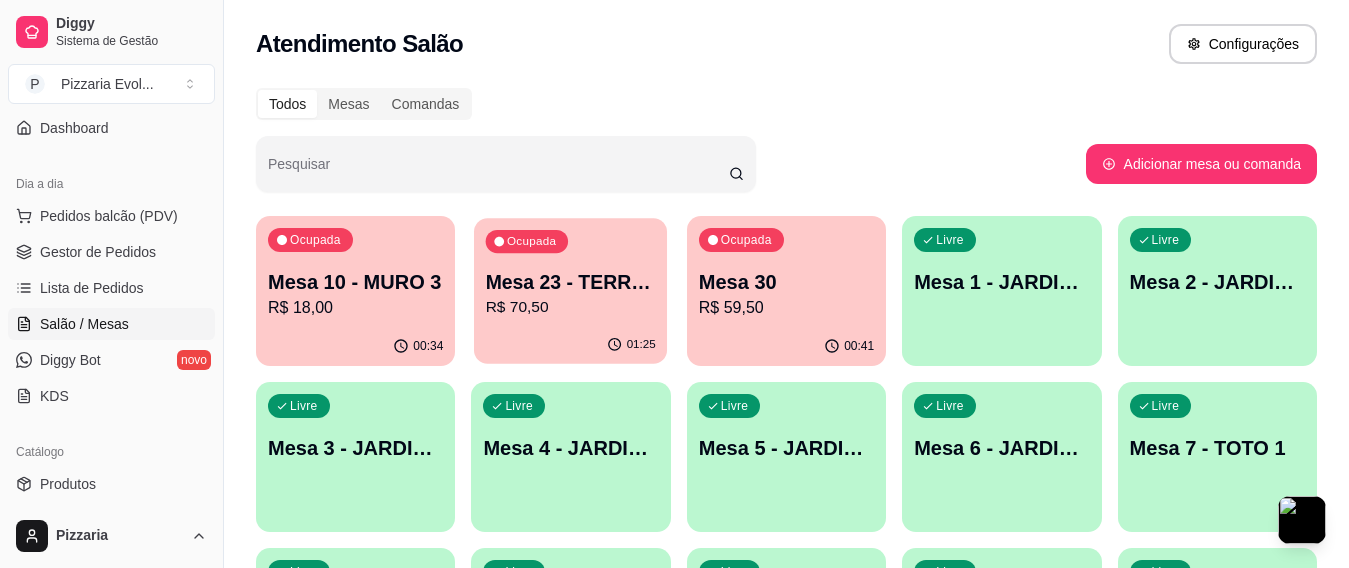 click on "Mesa 23 - TERRAÇO 2" at bounding box center (571, 282) 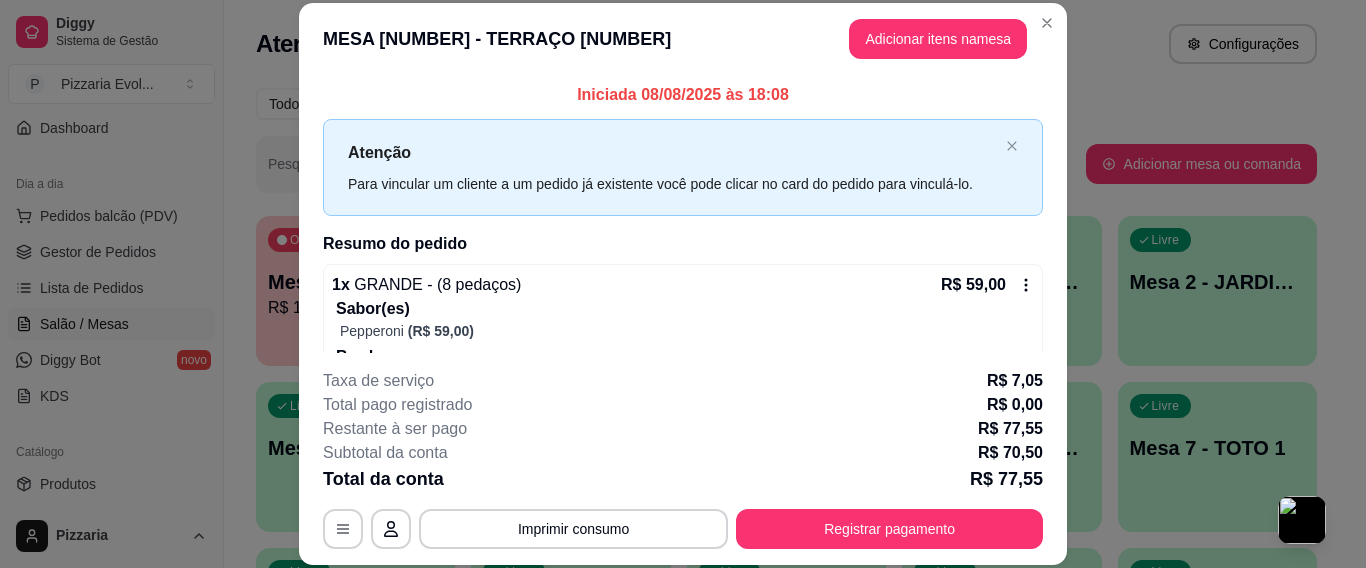 scroll, scrollTop: 61, scrollLeft: 0, axis: vertical 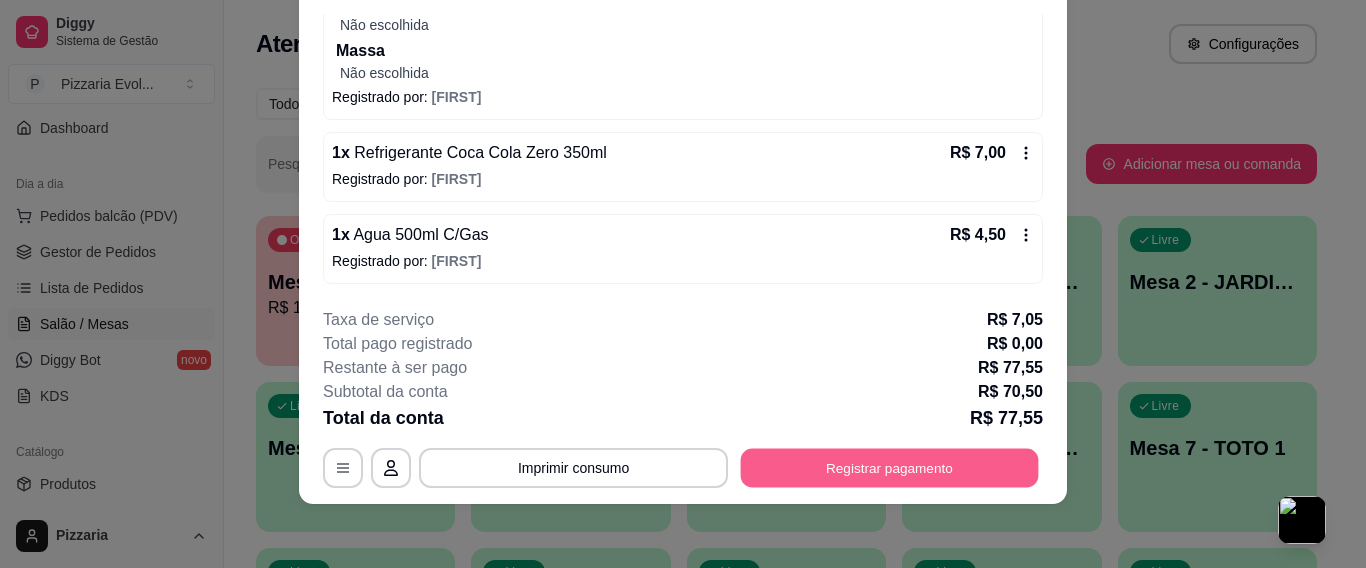 click on "Registrar pagamento" at bounding box center (890, 468) 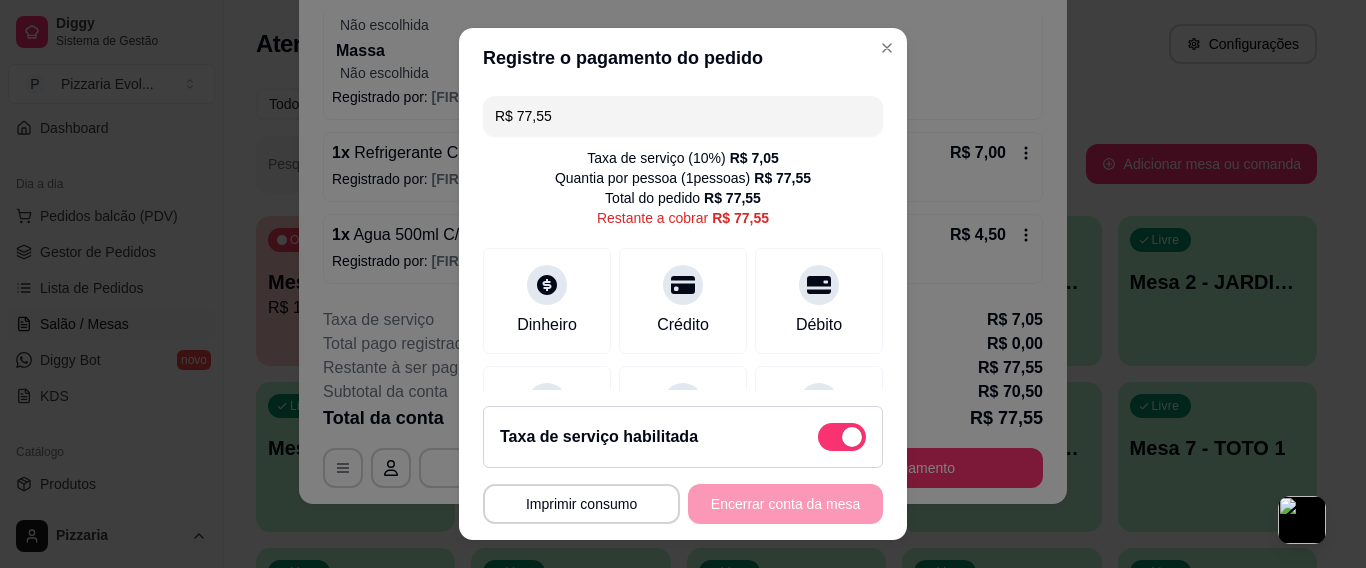 click on "R$ 7,05" at bounding box center [754, 158] 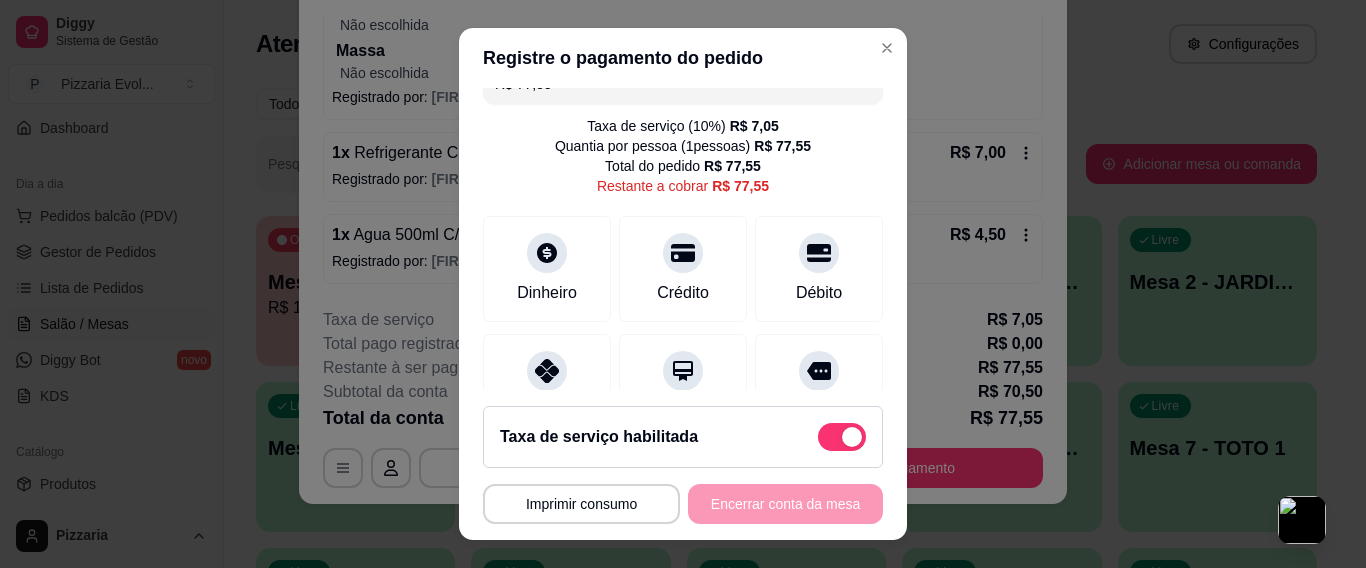 scroll, scrollTop: 0, scrollLeft: 0, axis: both 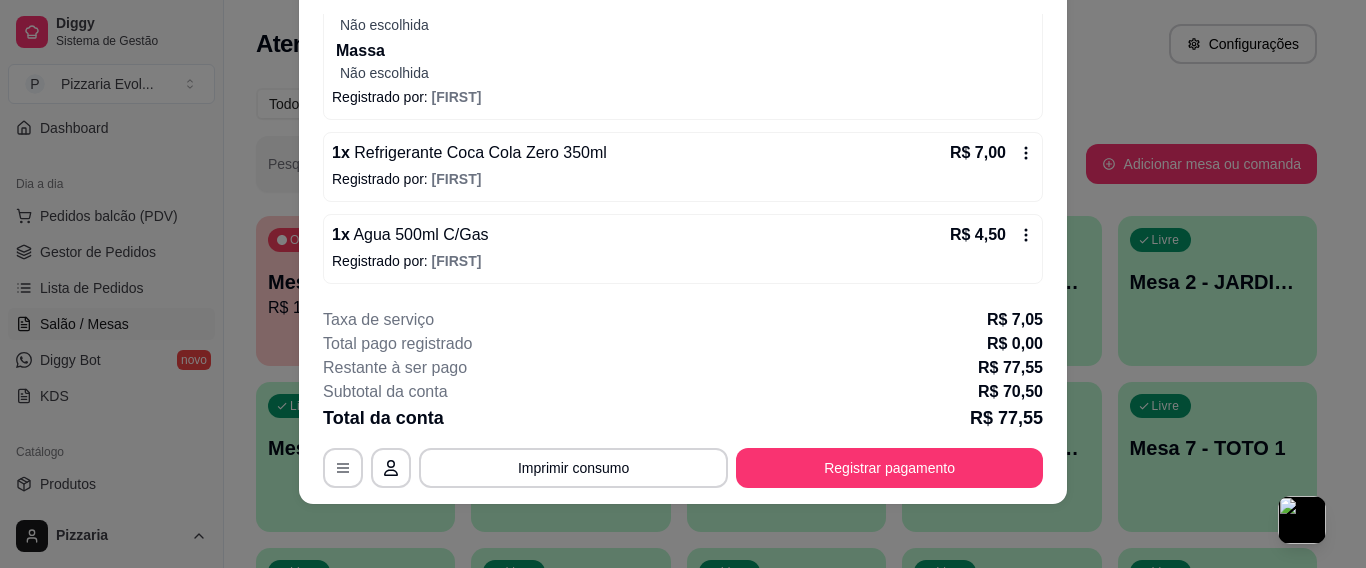 click 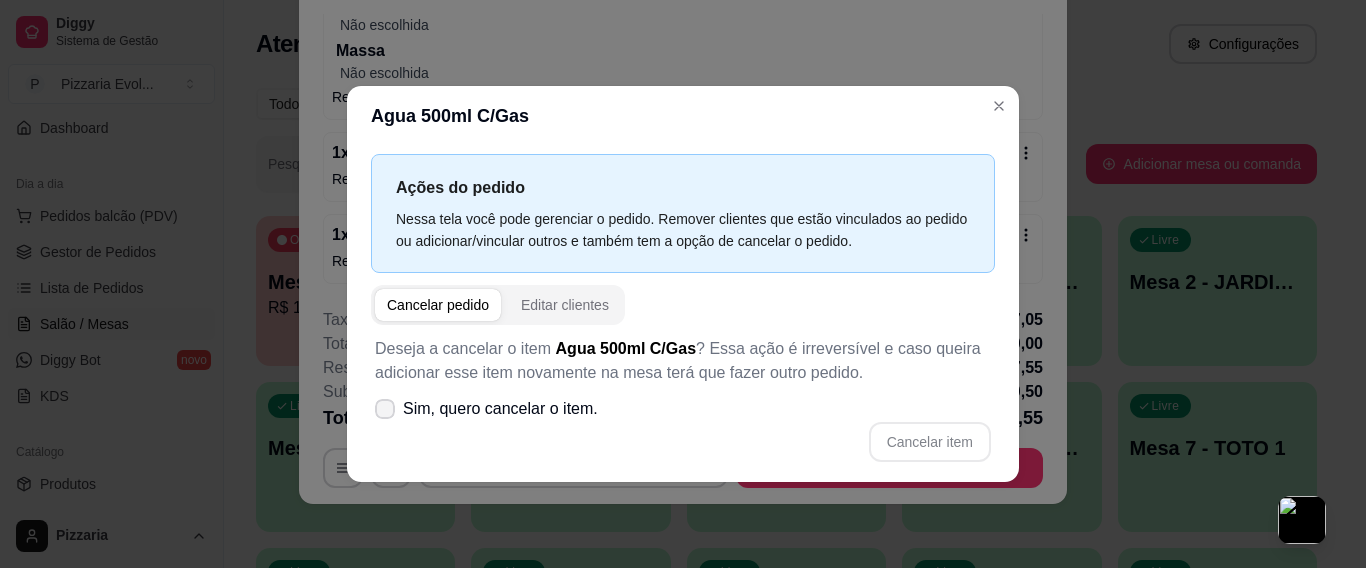 click at bounding box center (385, 409) 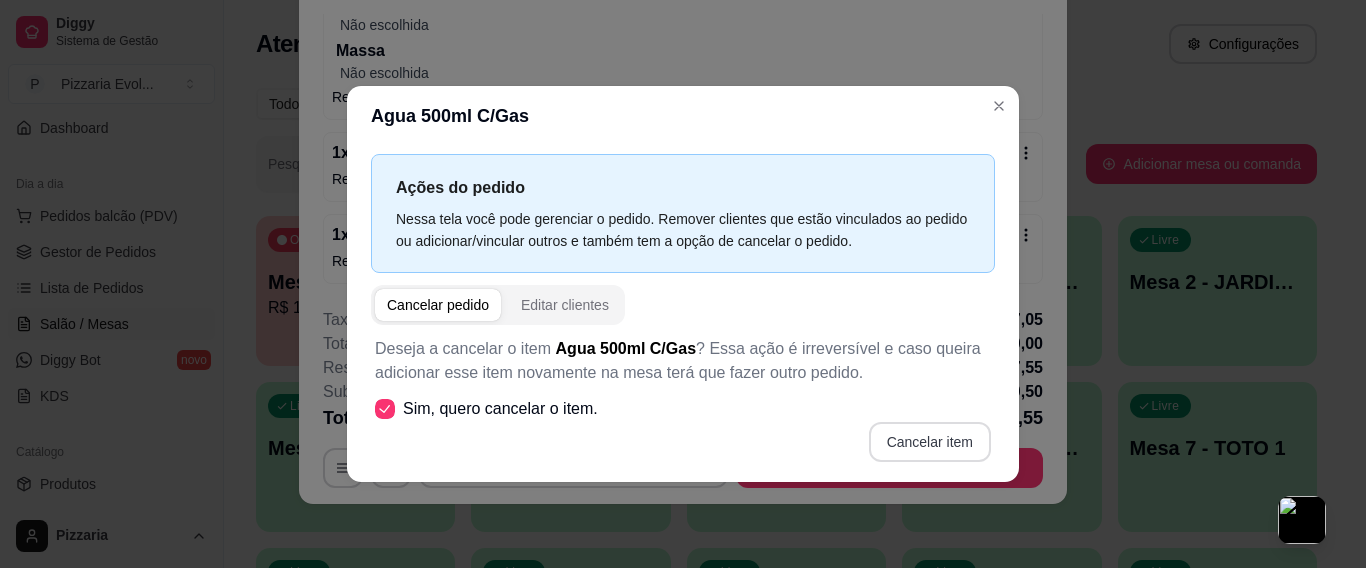 click on "Cancelar item" at bounding box center [930, 442] 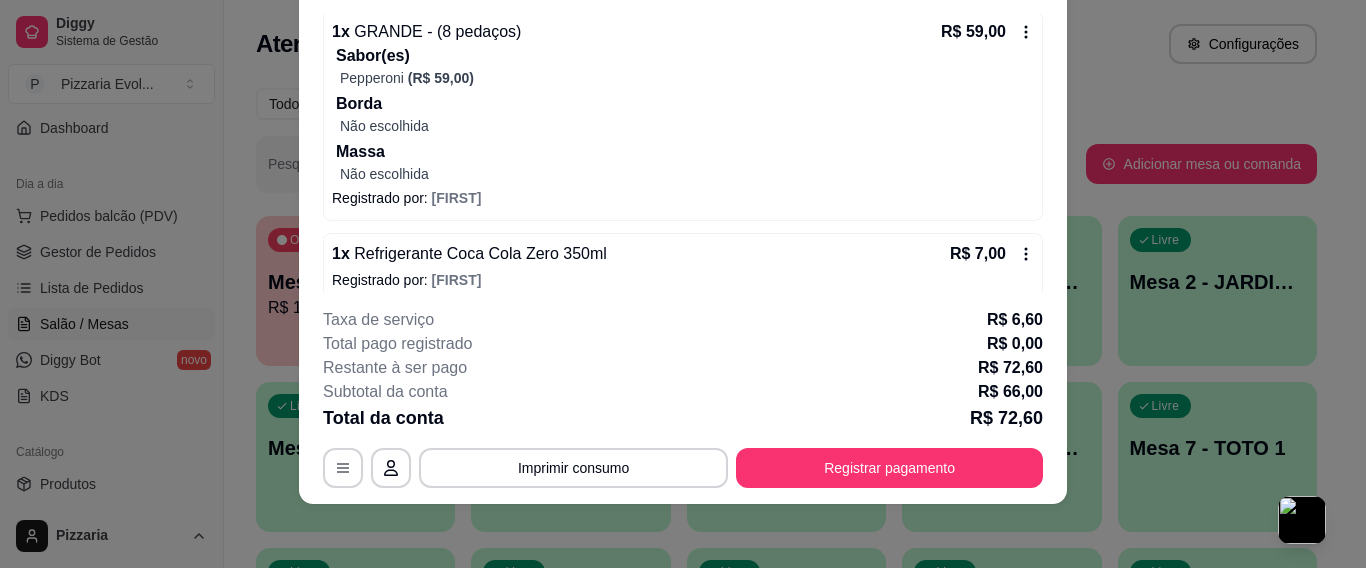 scroll, scrollTop: 93, scrollLeft: 0, axis: vertical 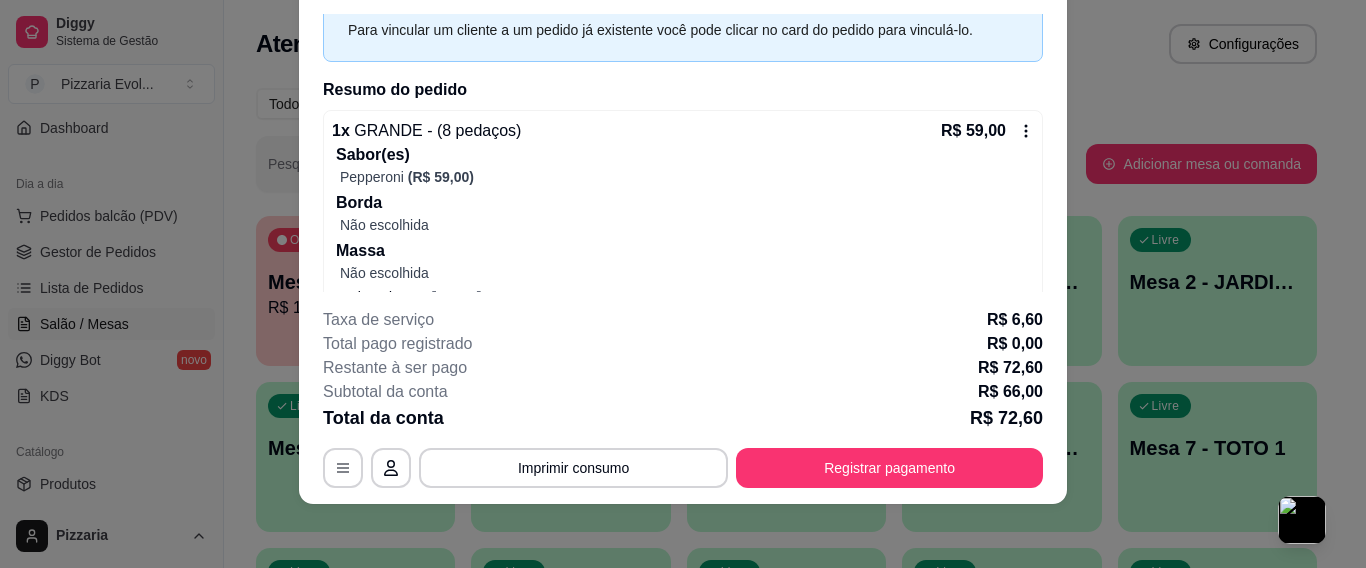 click 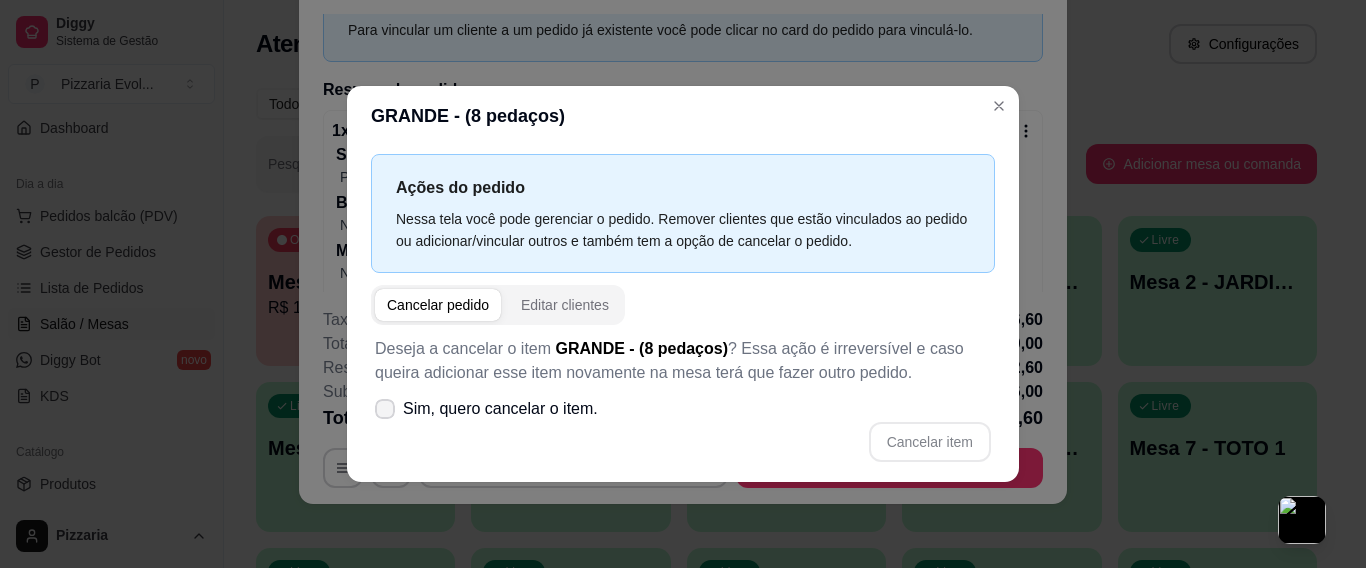 click 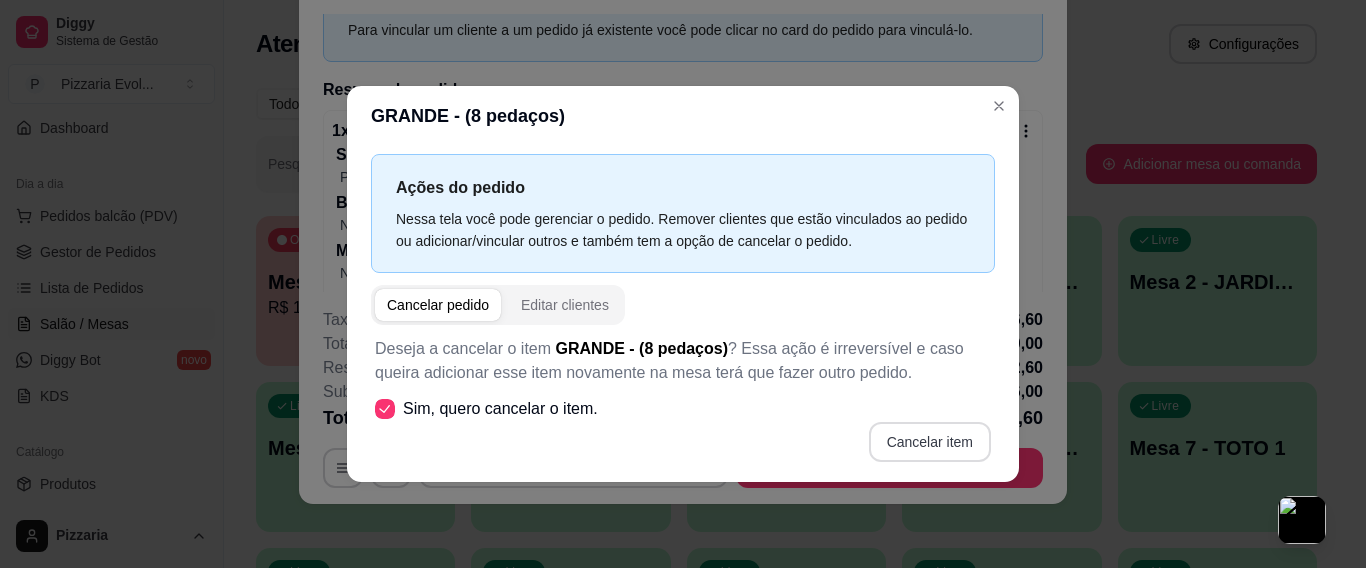click on "Cancelar item" at bounding box center [930, 442] 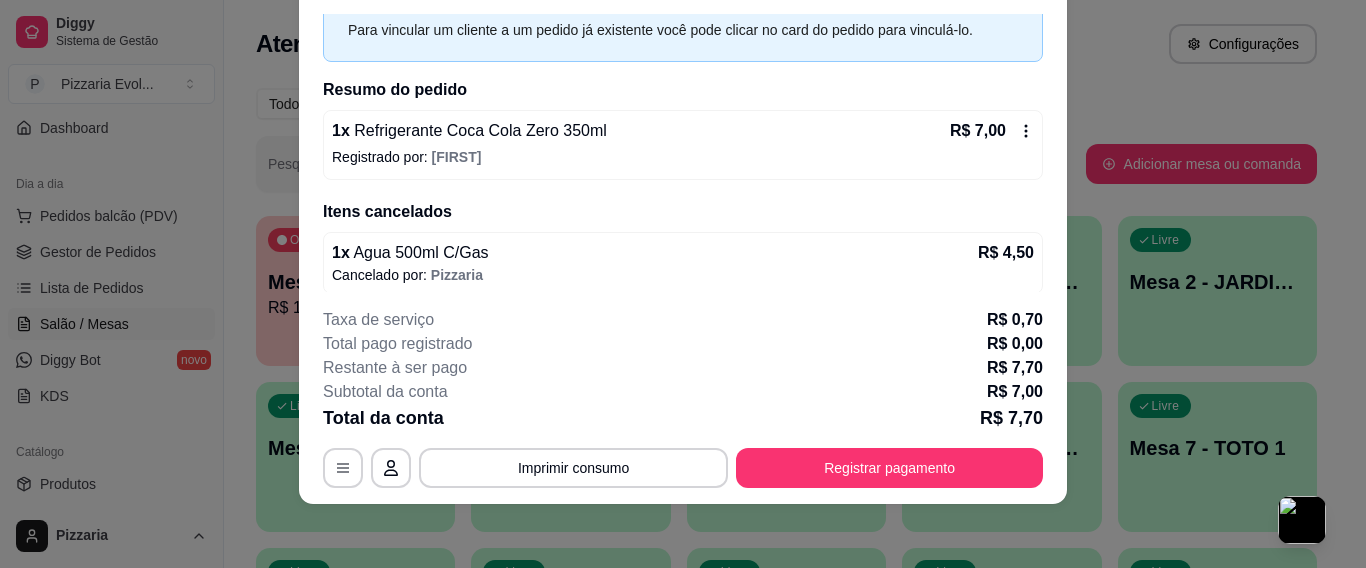 click 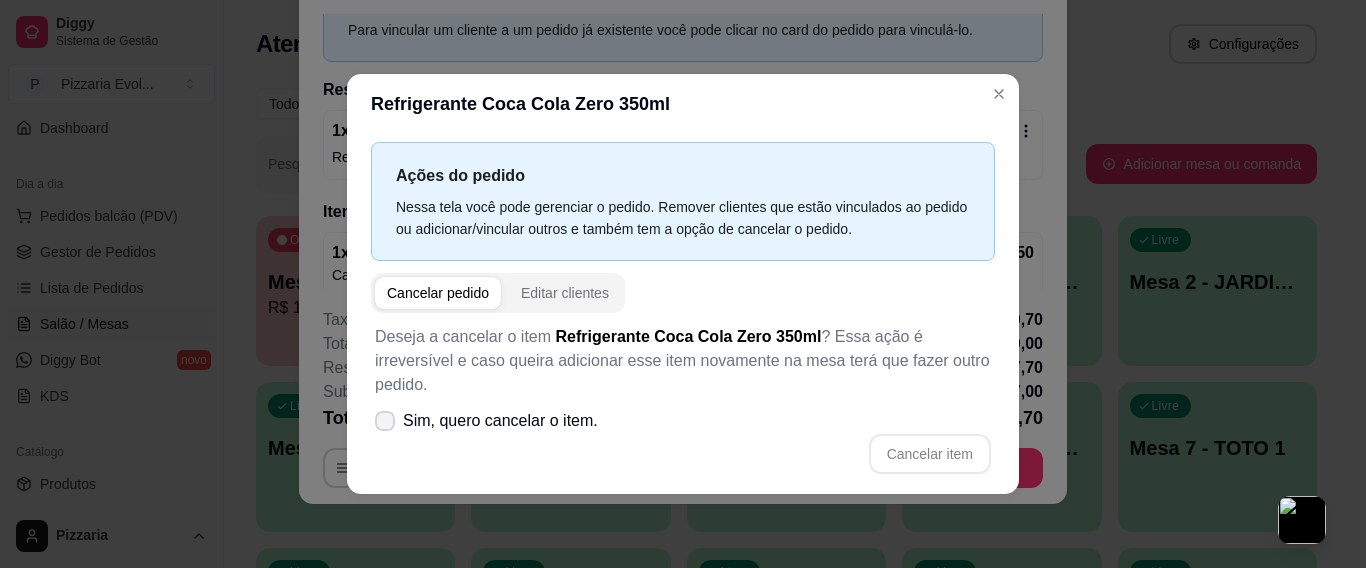 click 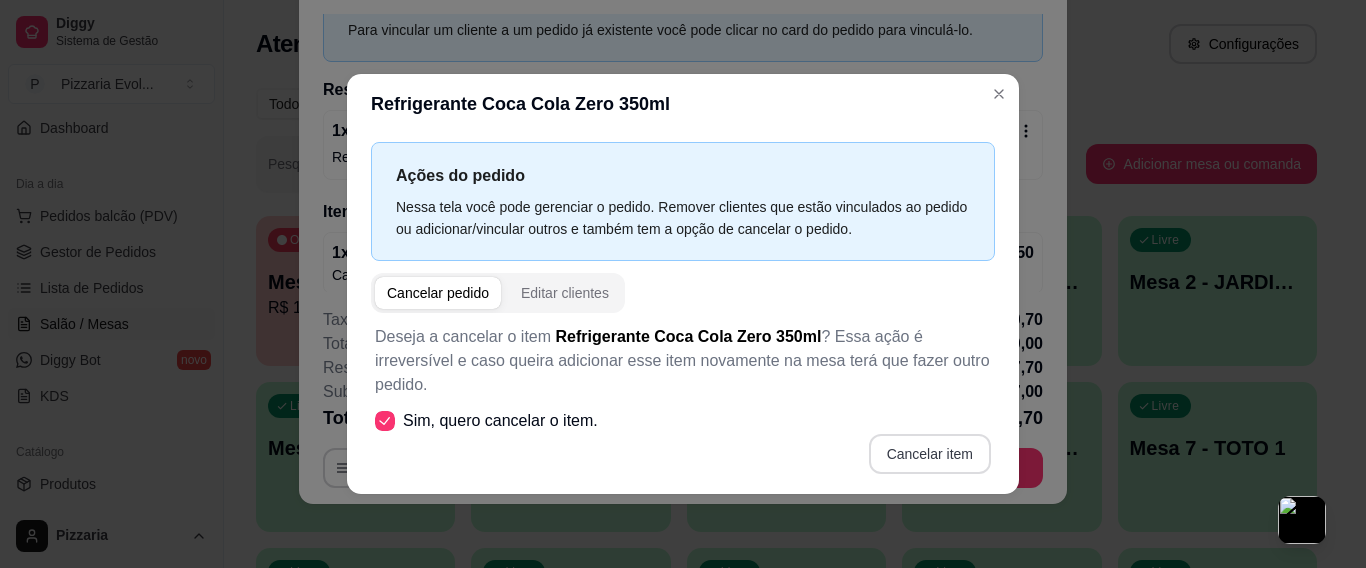 click on "Cancelar item" at bounding box center (930, 454) 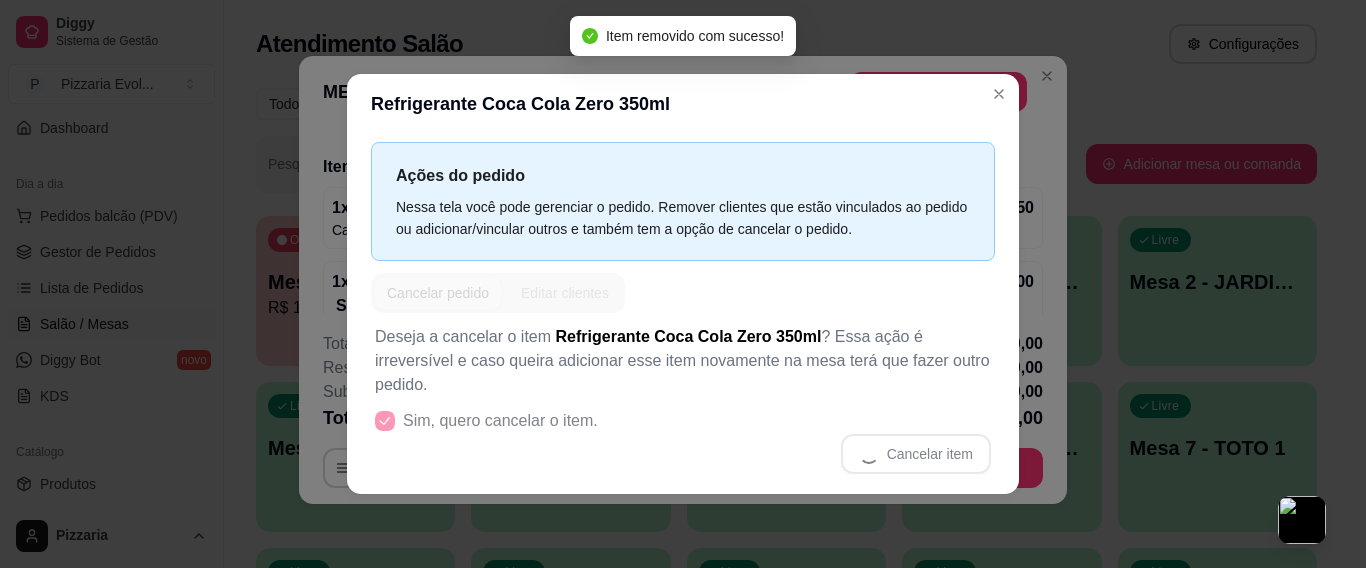 scroll, scrollTop: 4, scrollLeft: 0, axis: vertical 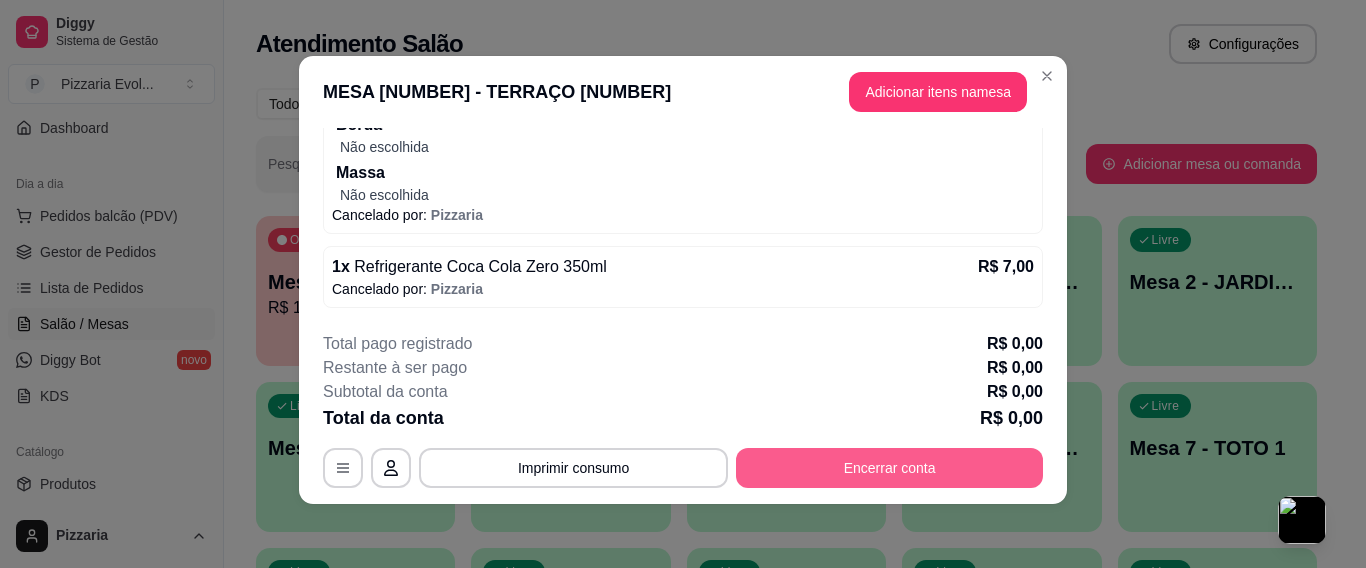 click on "Encerrar conta" at bounding box center [889, 468] 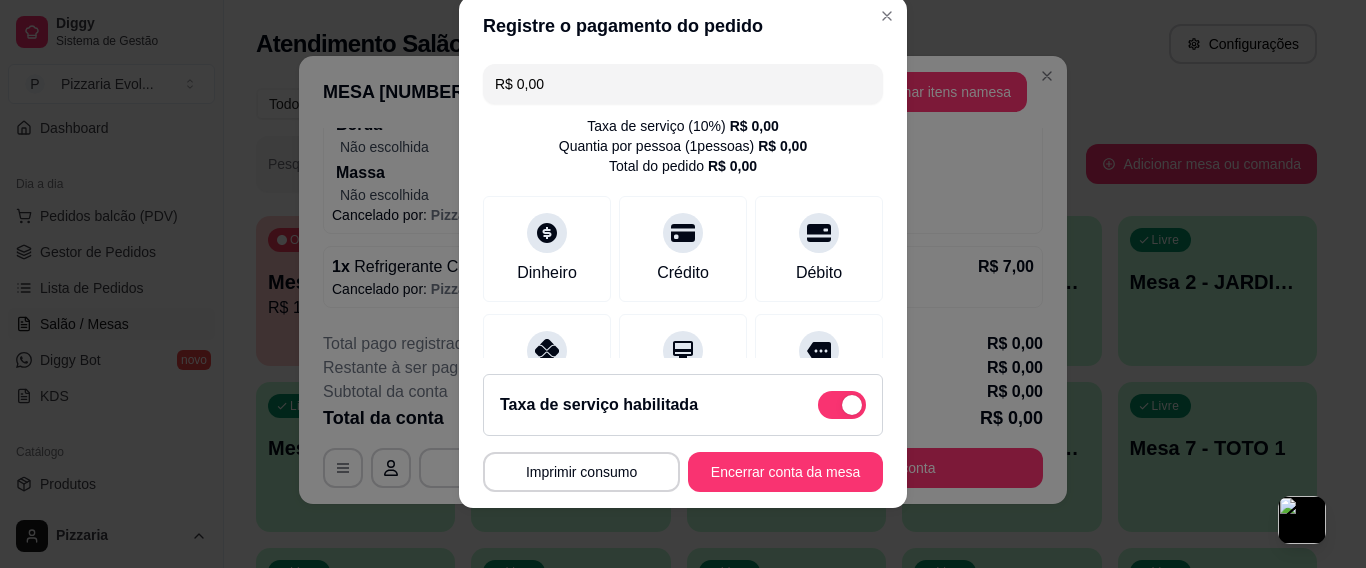 scroll, scrollTop: 36, scrollLeft: 0, axis: vertical 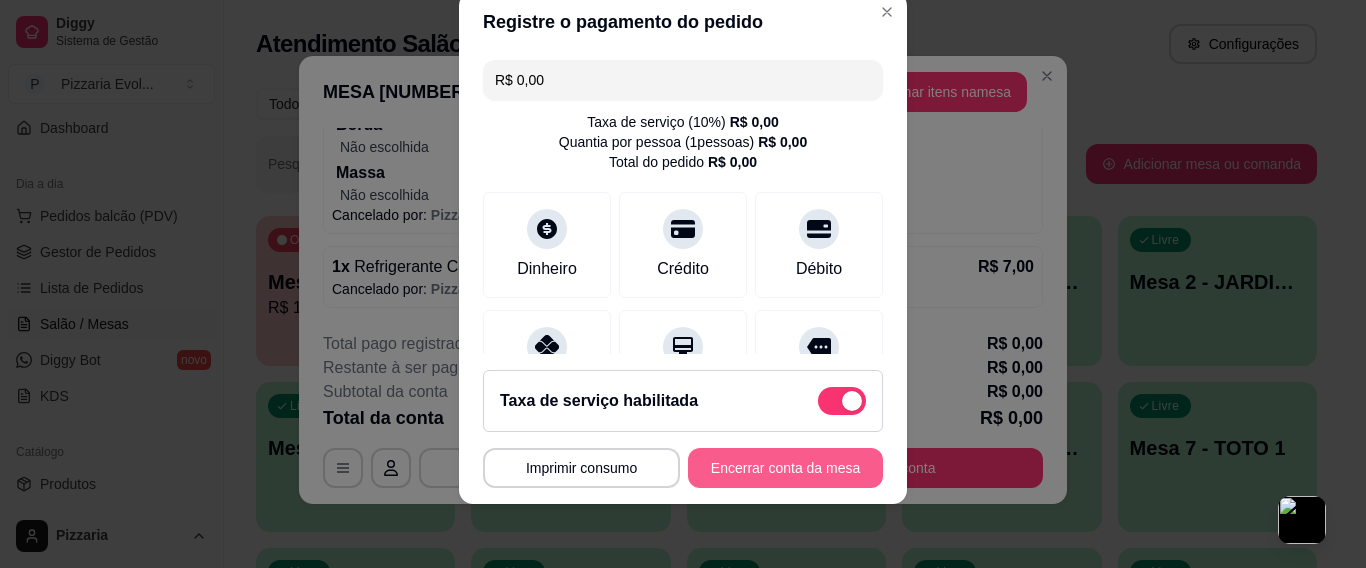 click on "Encerrar conta da mesa" at bounding box center (785, 468) 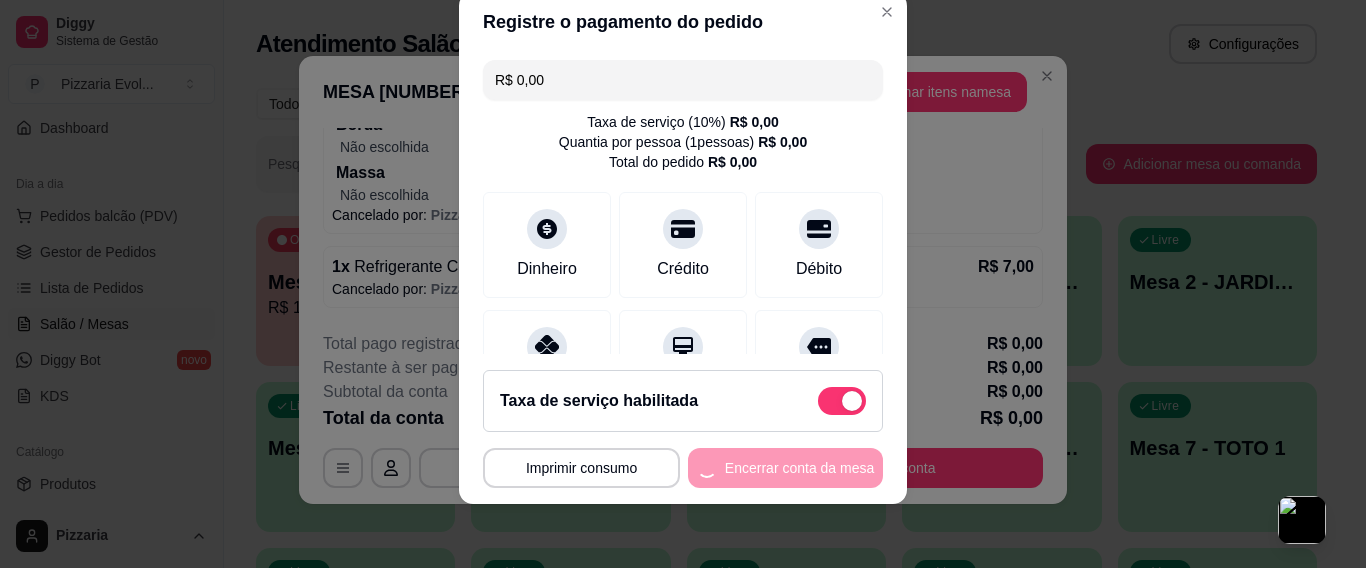 scroll, scrollTop: 0, scrollLeft: 0, axis: both 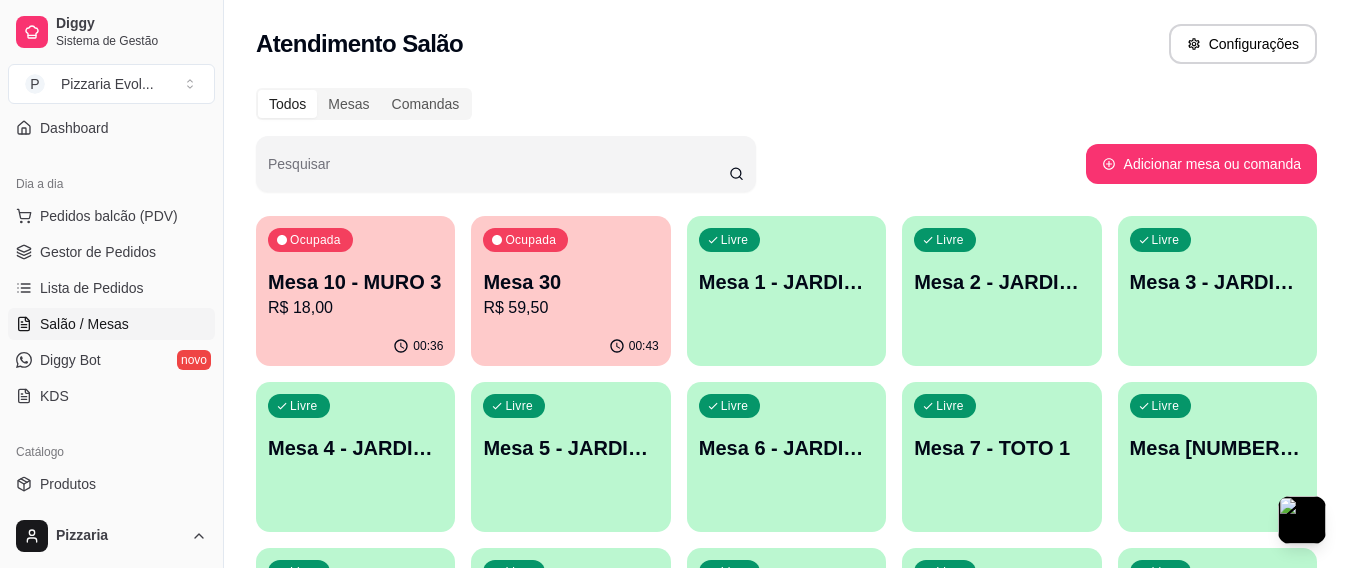 click on "Mesa 30" at bounding box center [570, 282] 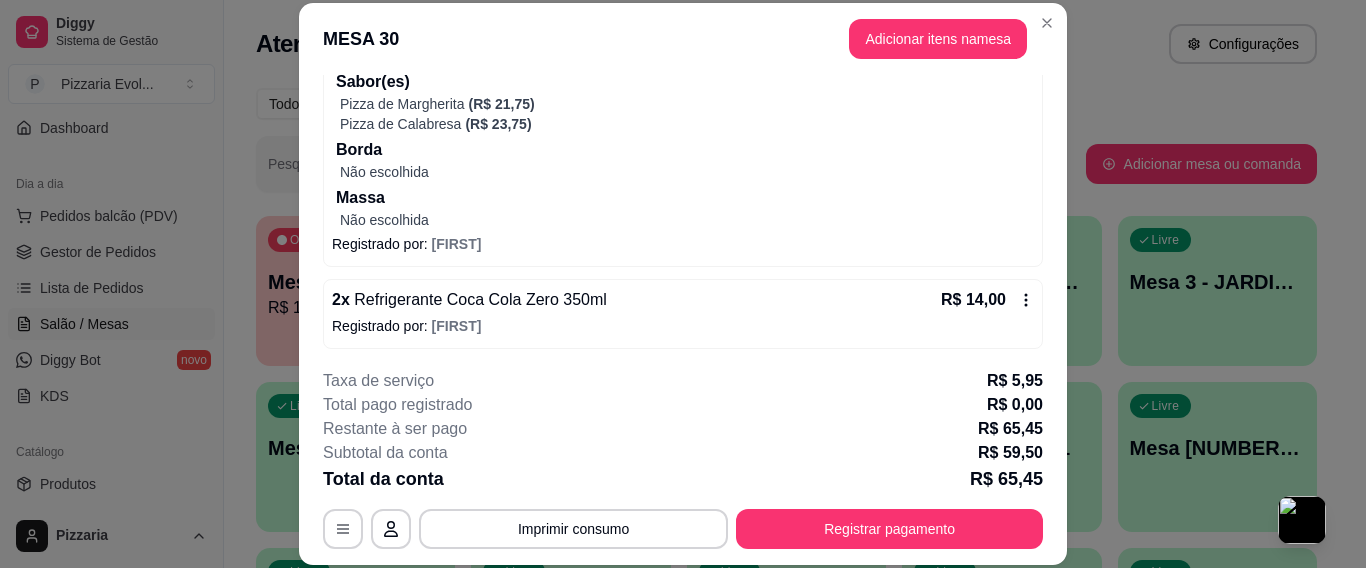 scroll, scrollTop: 231, scrollLeft: 0, axis: vertical 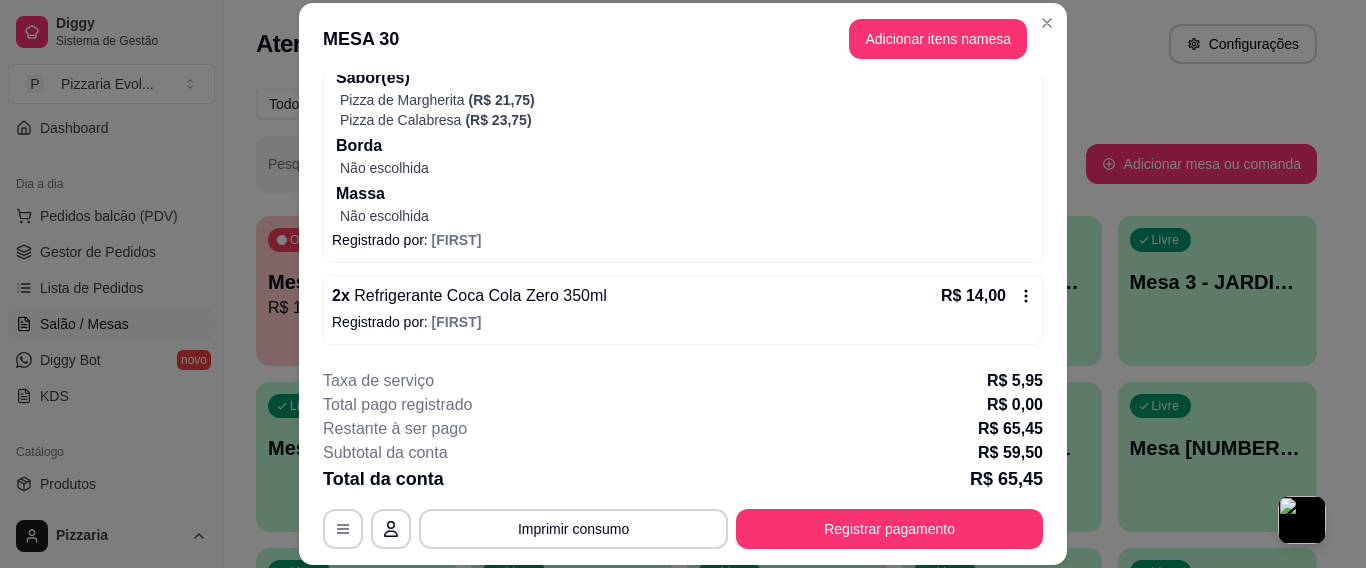click 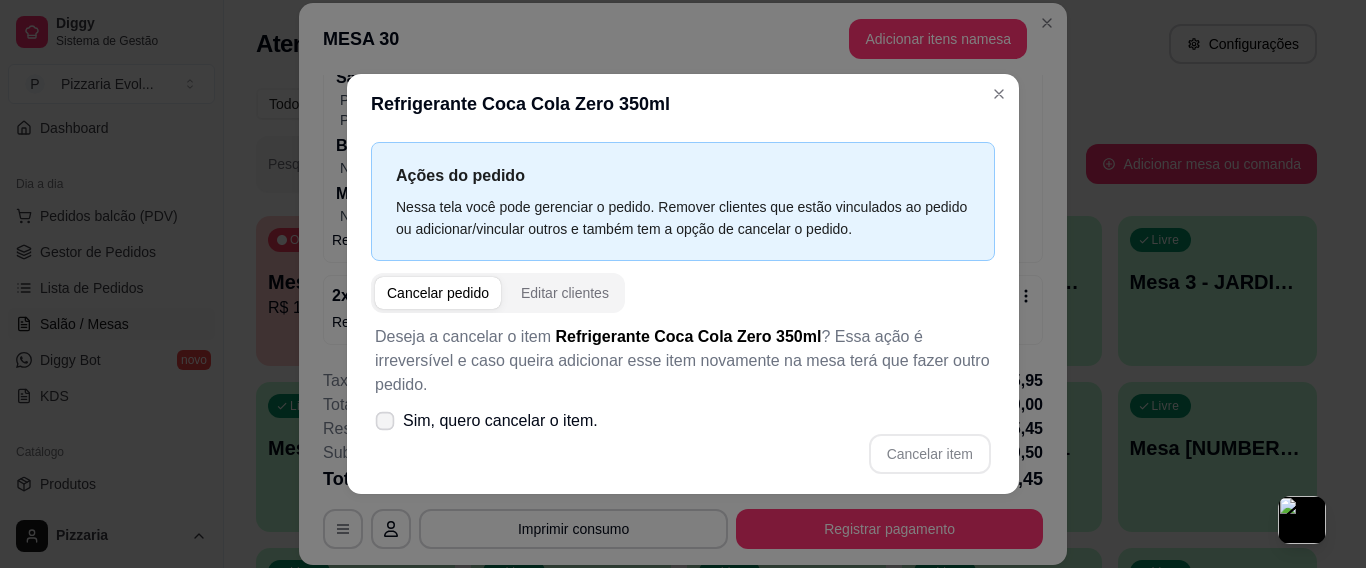 click 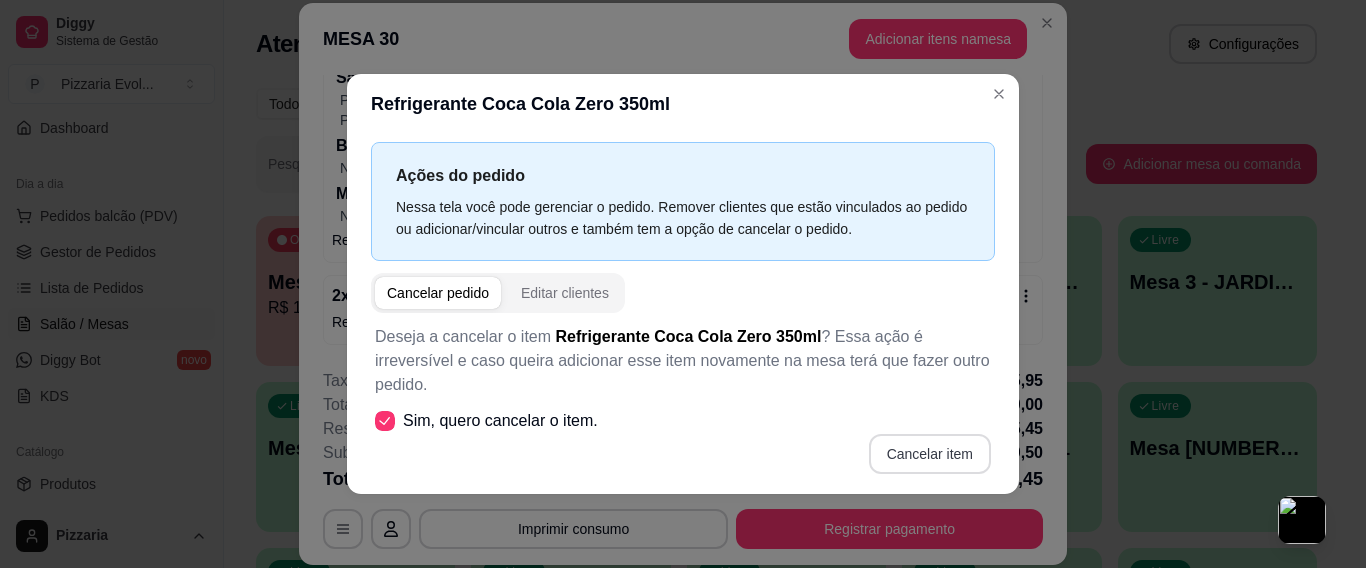 click on "Cancelar item" at bounding box center (930, 454) 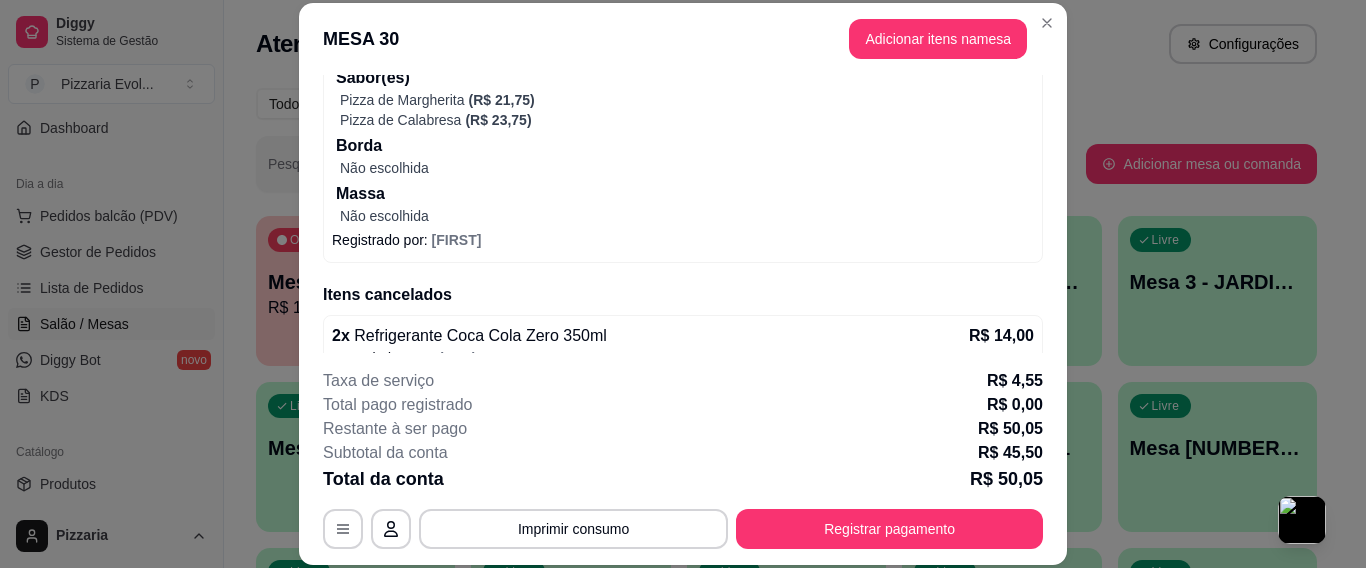 scroll, scrollTop: 131, scrollLeft: 0, axis: vertical 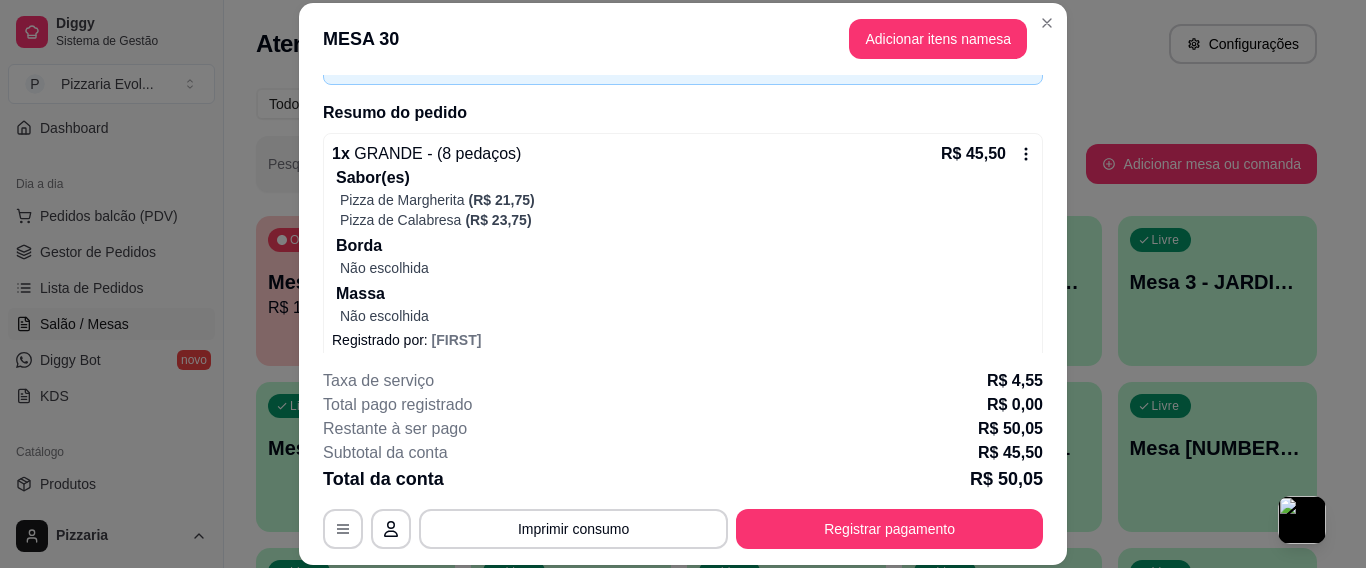 click 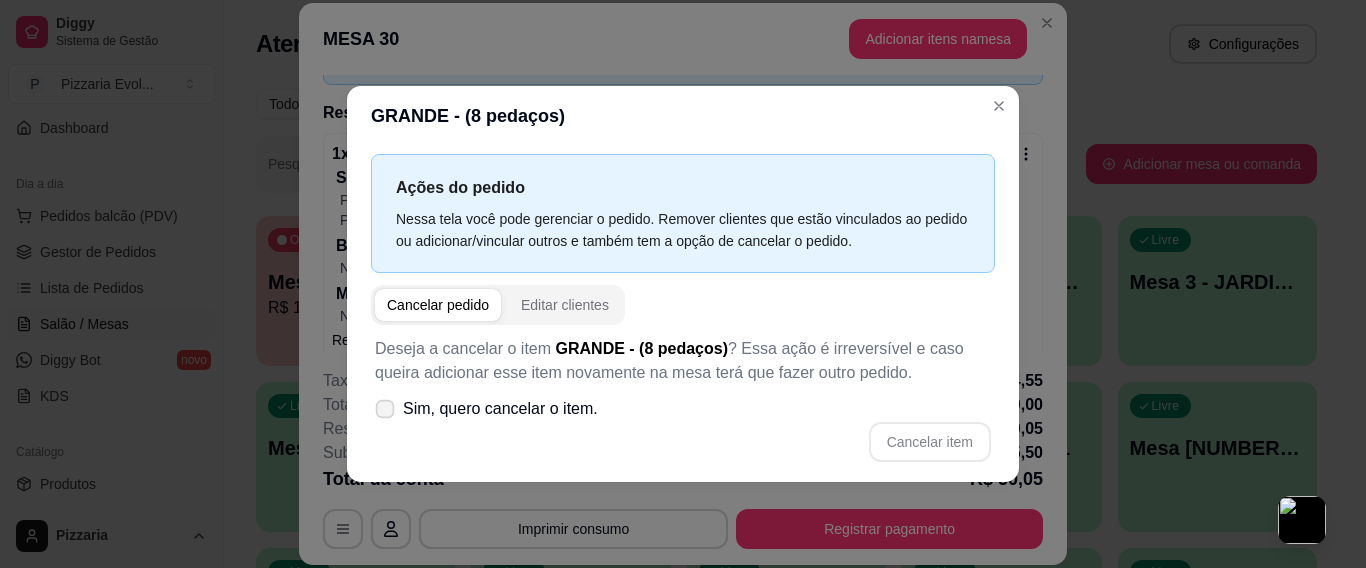 click 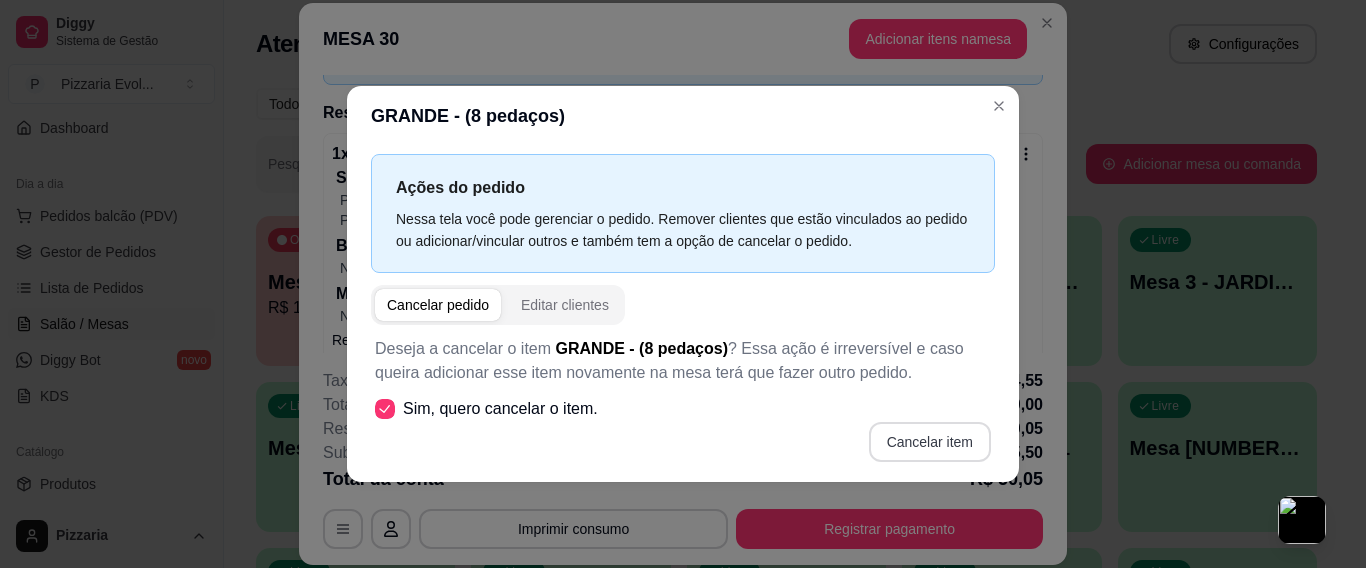 click on "Cancelar item" at bounding box center [930, 442] 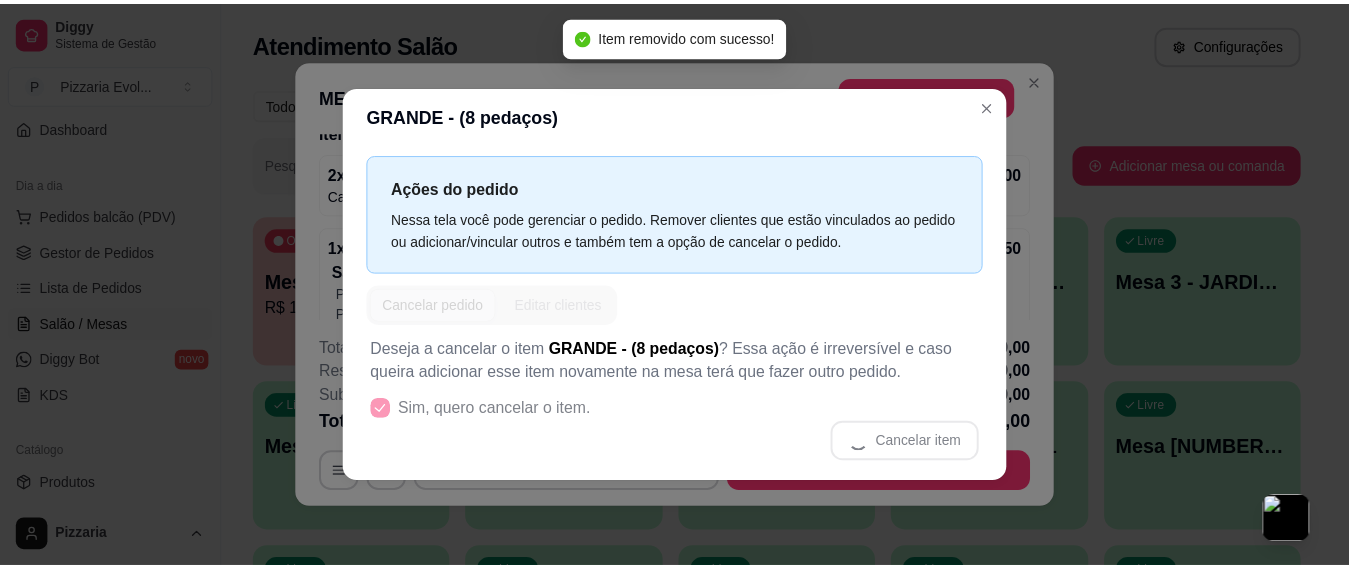 scroll, scrollTop: 22, scrollLeft: 0, axis: vertical 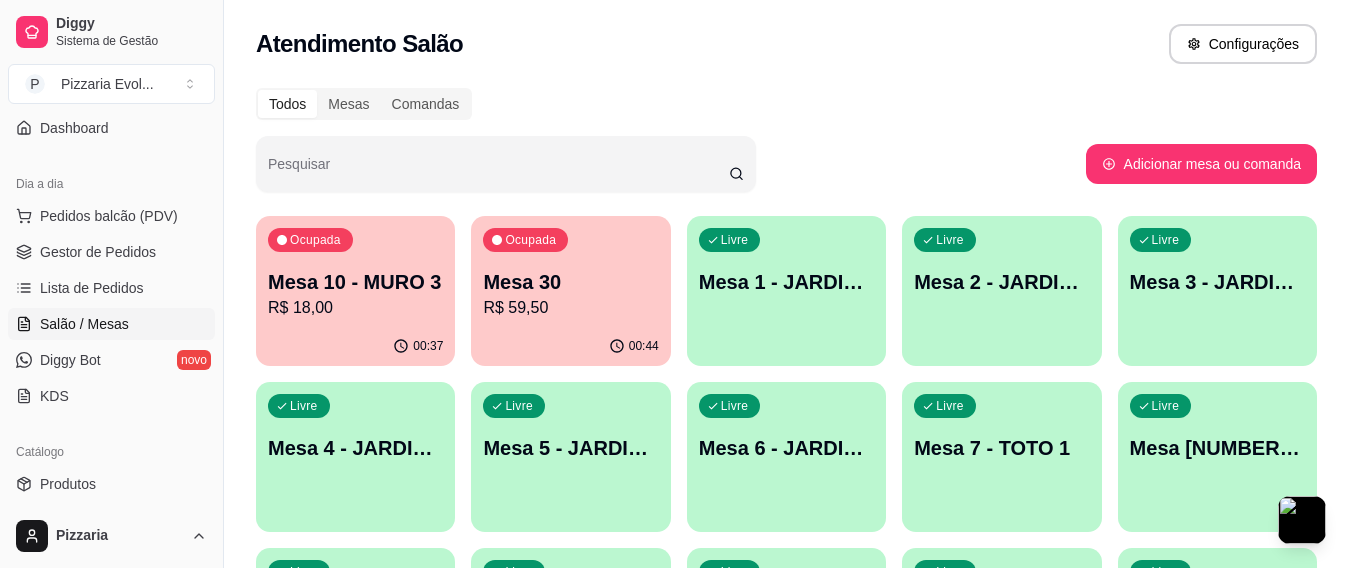 click on "Ocupada Mesa 10 - MURO 3 R$ 18,00" at bounding box center (355, 271) 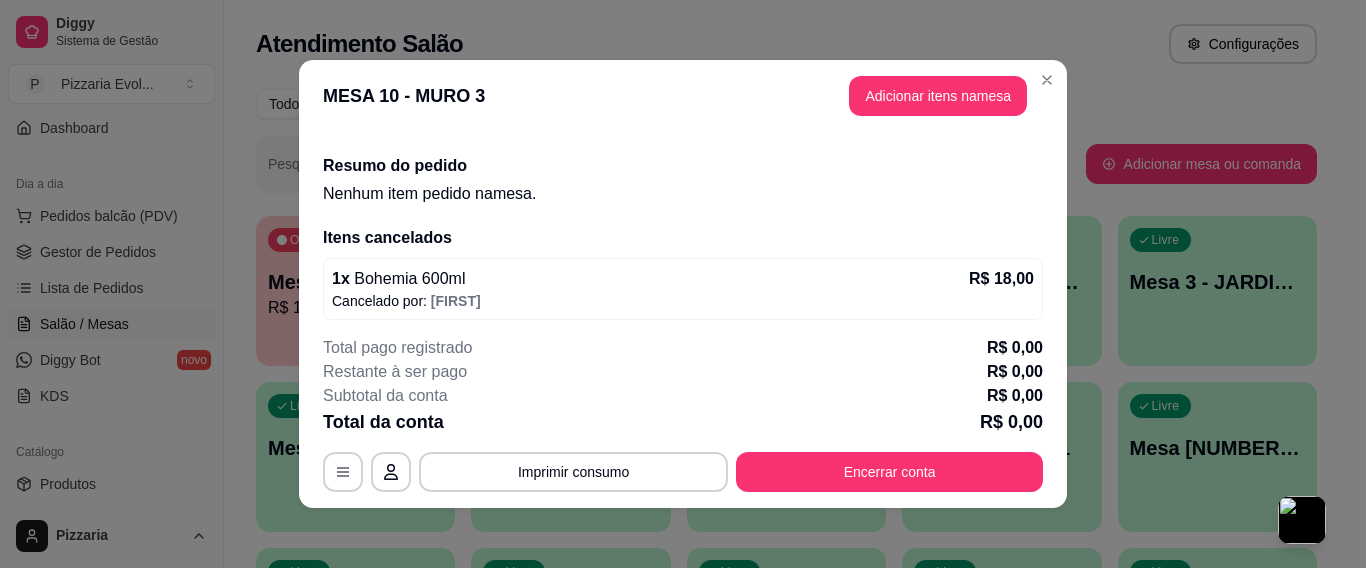 scroll, scrollTop: 34, scrollLeft: 0, axis: vertical 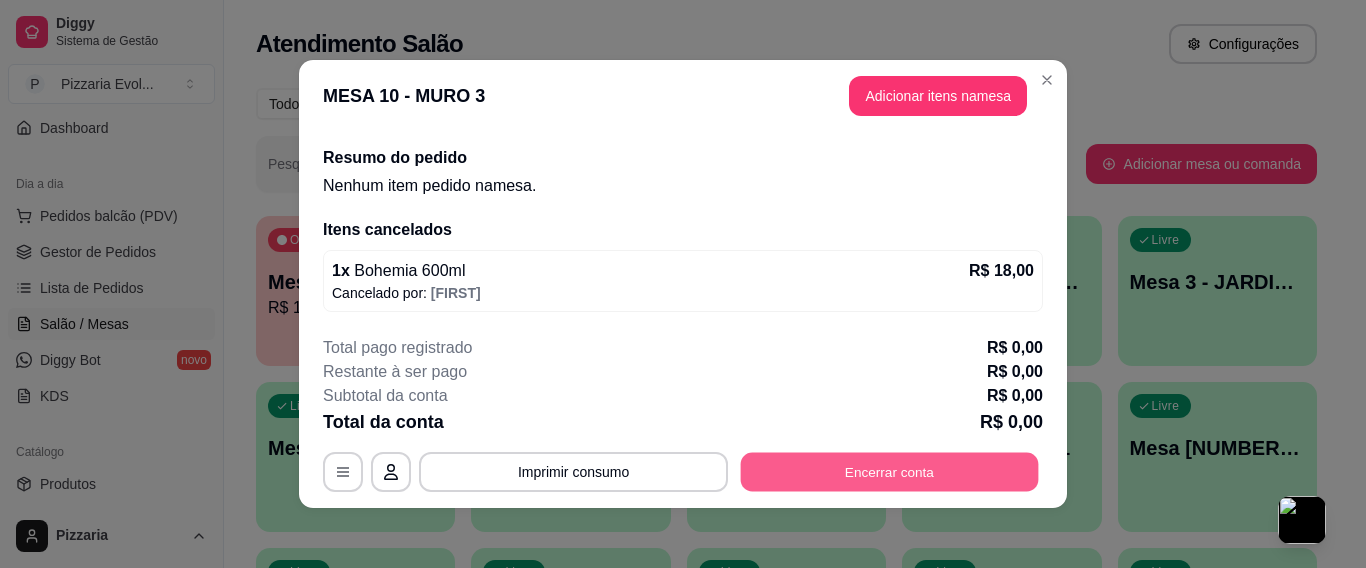 click on "Encerrar conta" at bounding box center (890, 472) 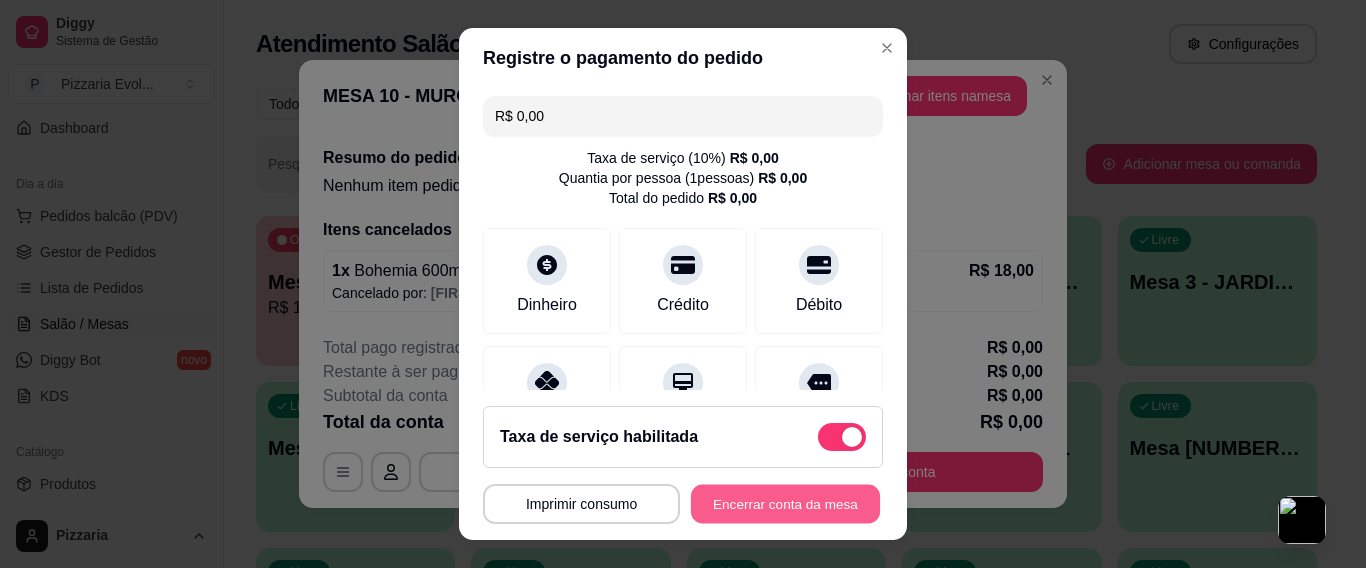 click on "Encerrar conta da mesa" at bounding box center (785, 503) 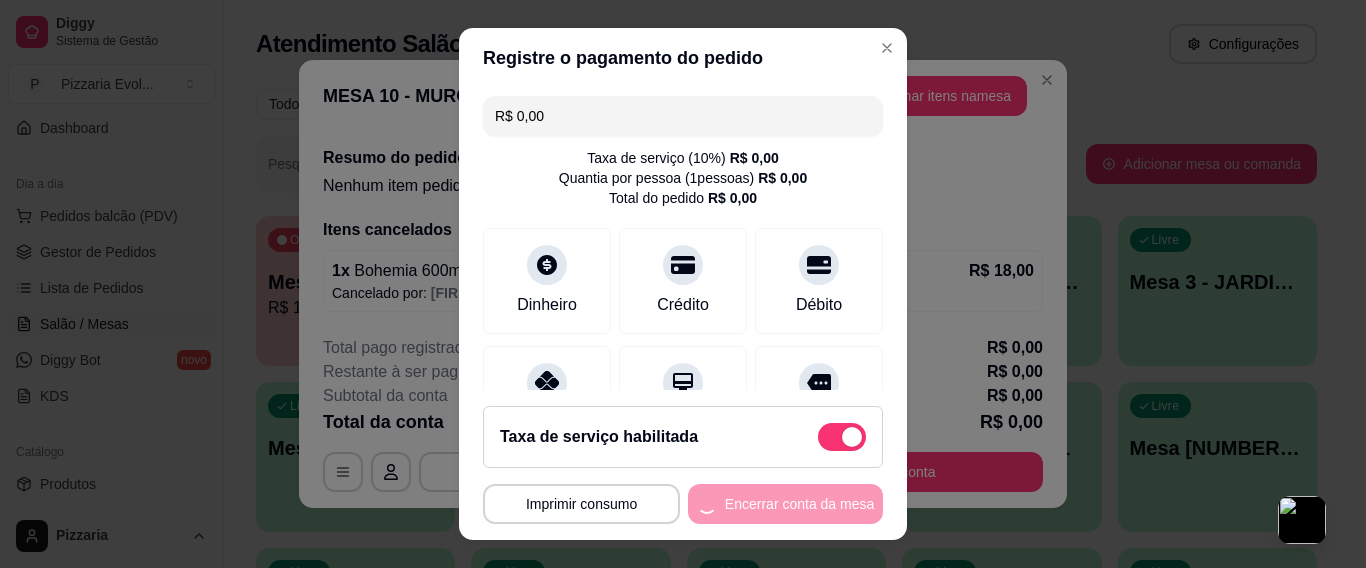 scroll, scrollTop: 0, scrollLeft: 0, axis: both 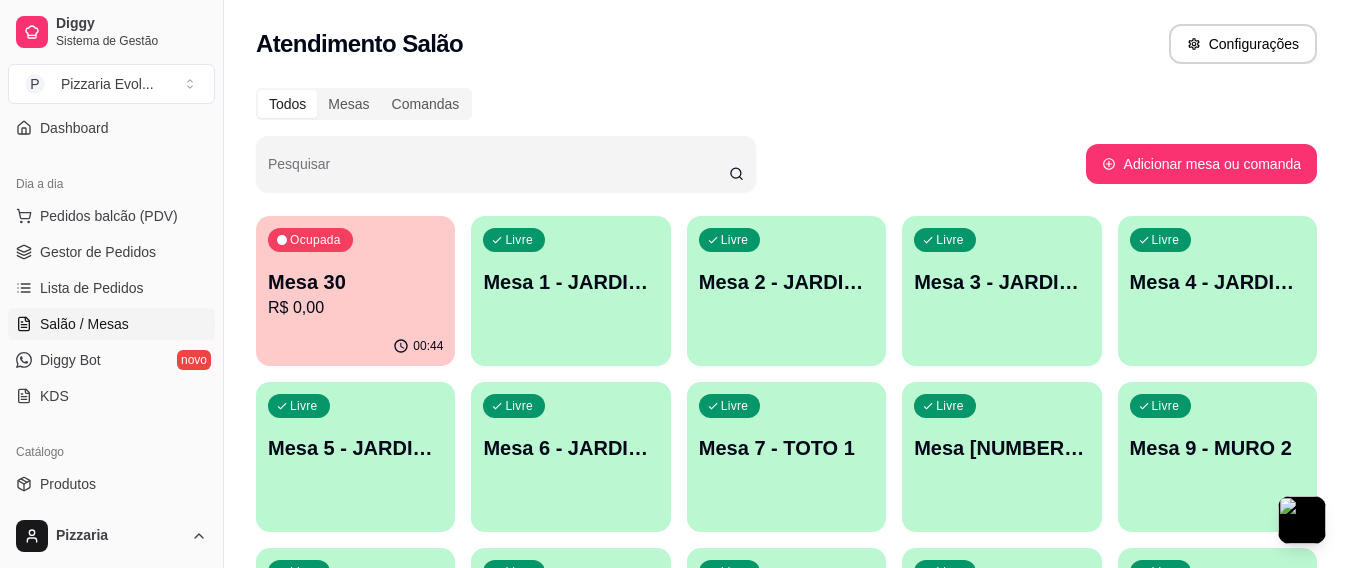 click on "R$ 0,00" at bounding box center (355, 308) 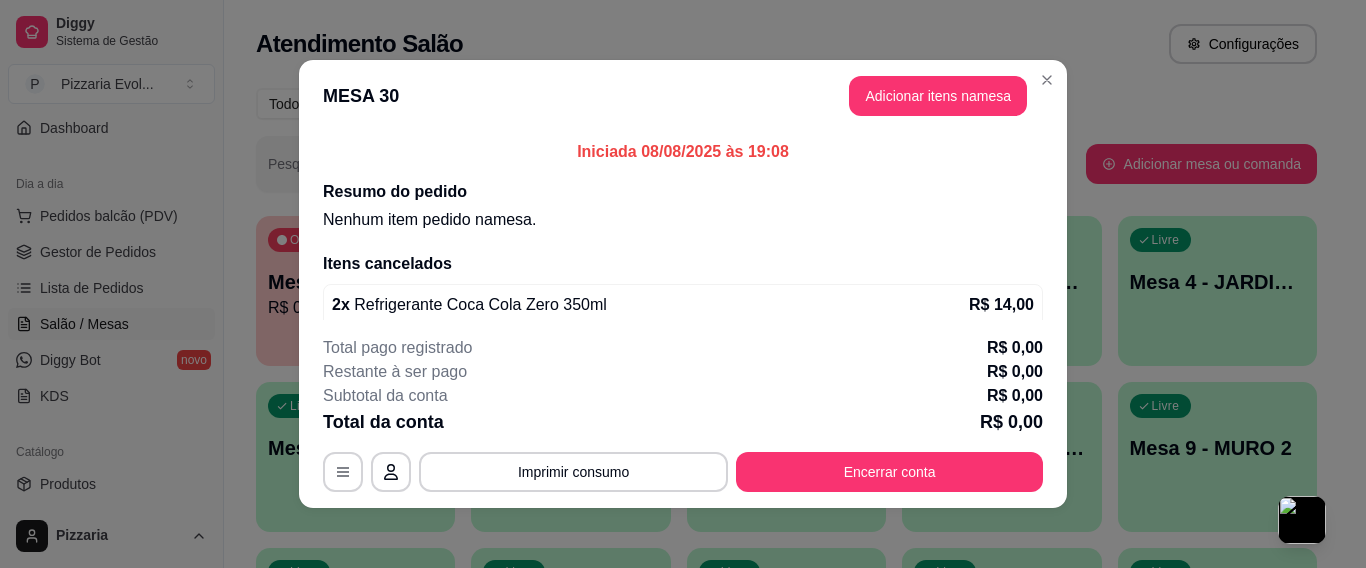 scroll, scrollTop: 4, scrollLeft: 0, axis: vertical 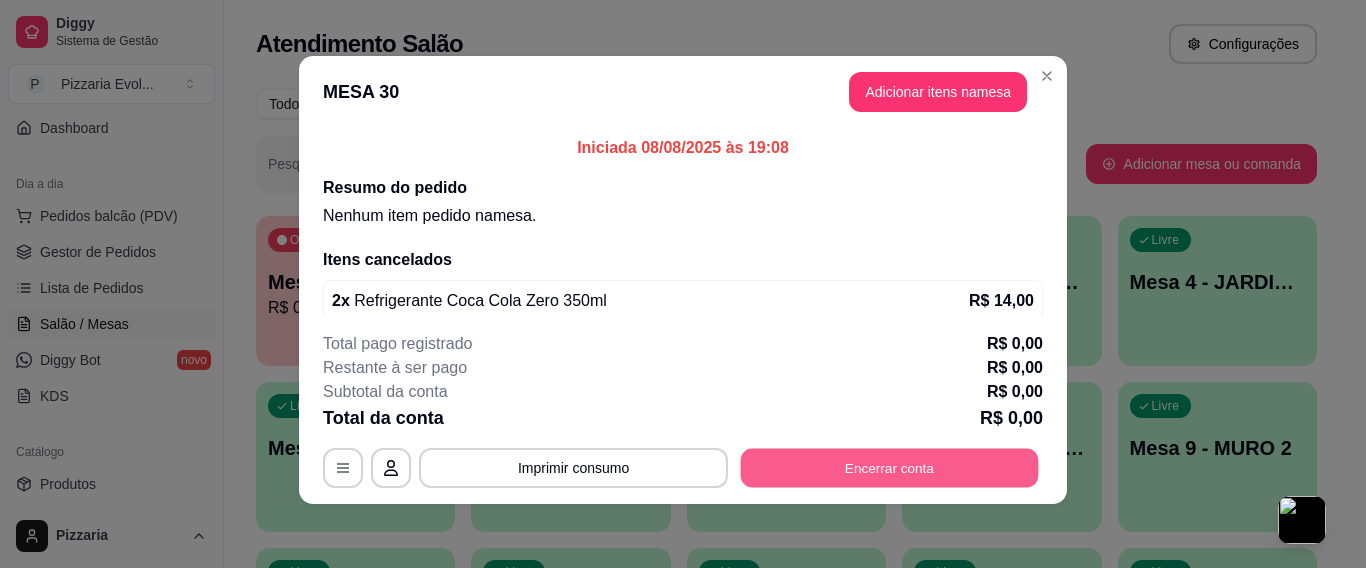 click on "Encerrar conta" at bounding box center (890, 468) 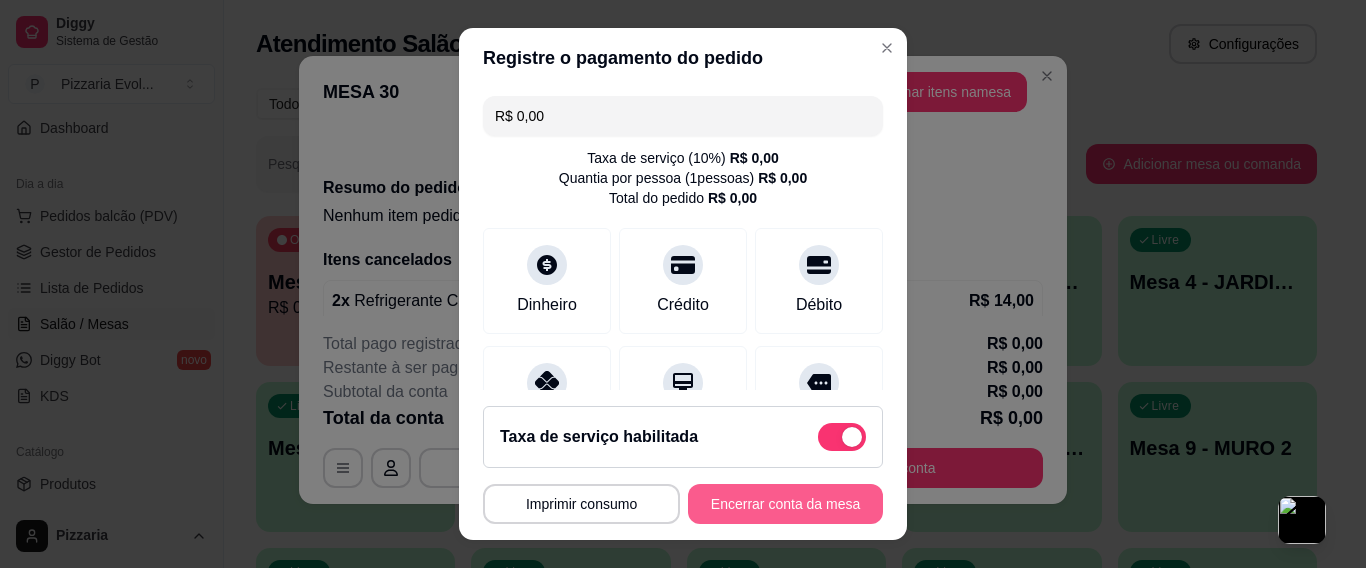 click on "Encerrar conta da mesa" at bounding box center [785, 504] 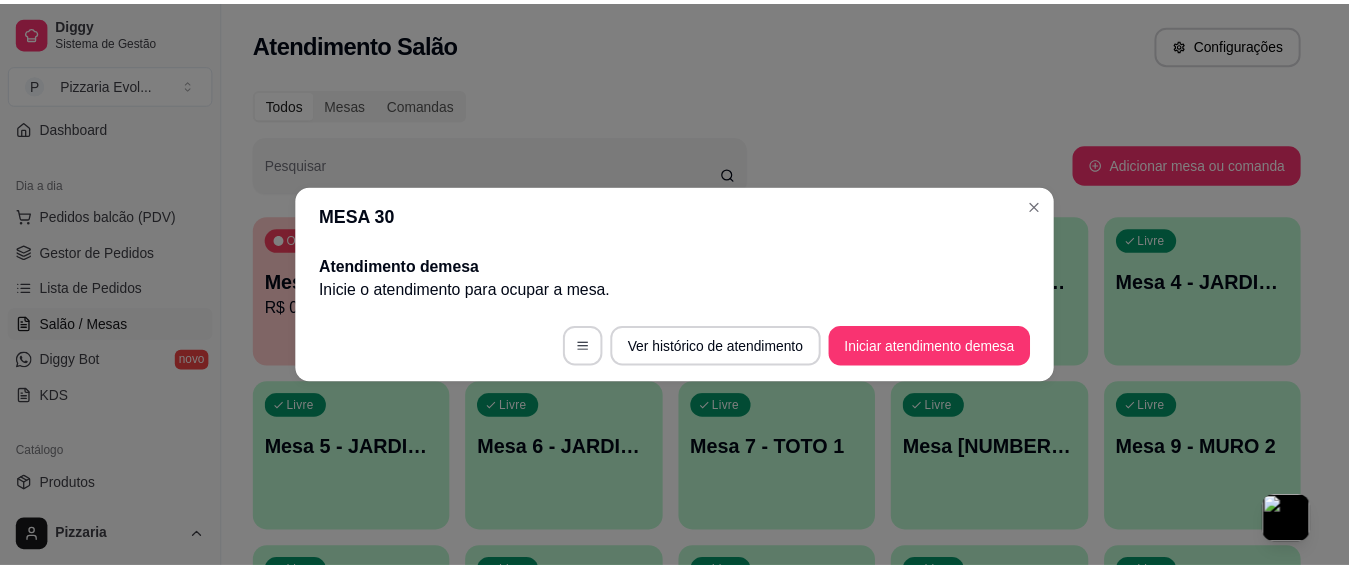 scroll, scrollTop: 0, scrollLeft: 0, axis: both 